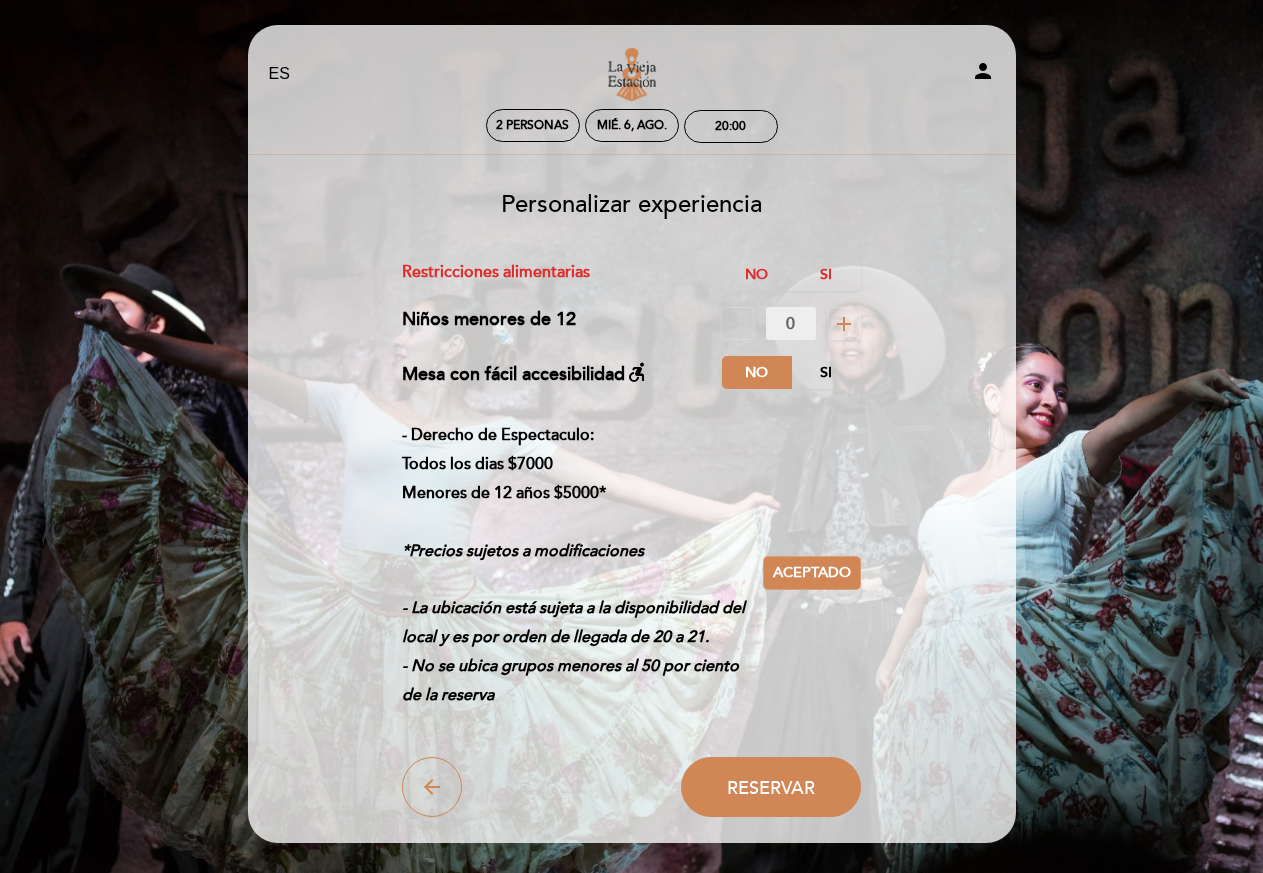 select on "es" 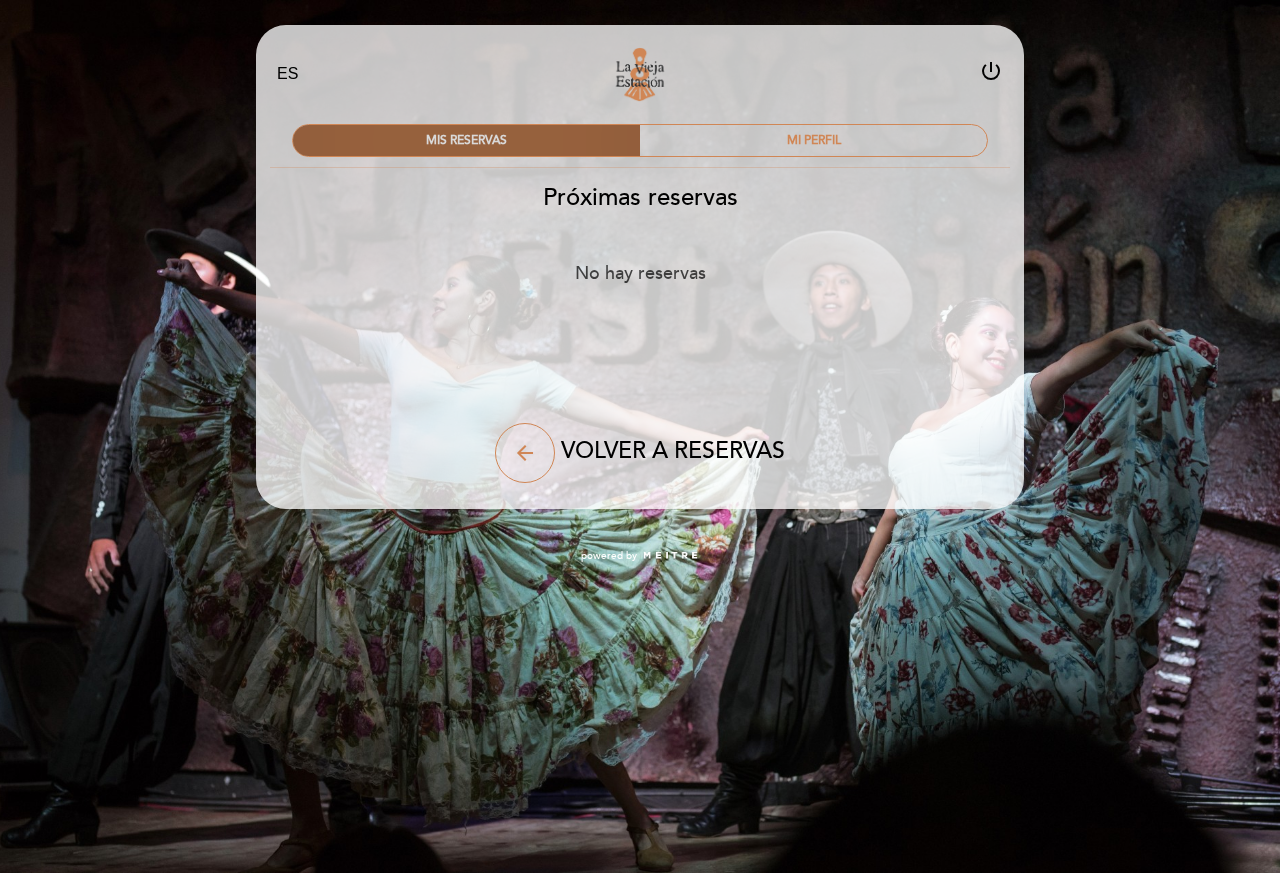 click on "MIS RESERVAS" at bounding box center (466, 140) 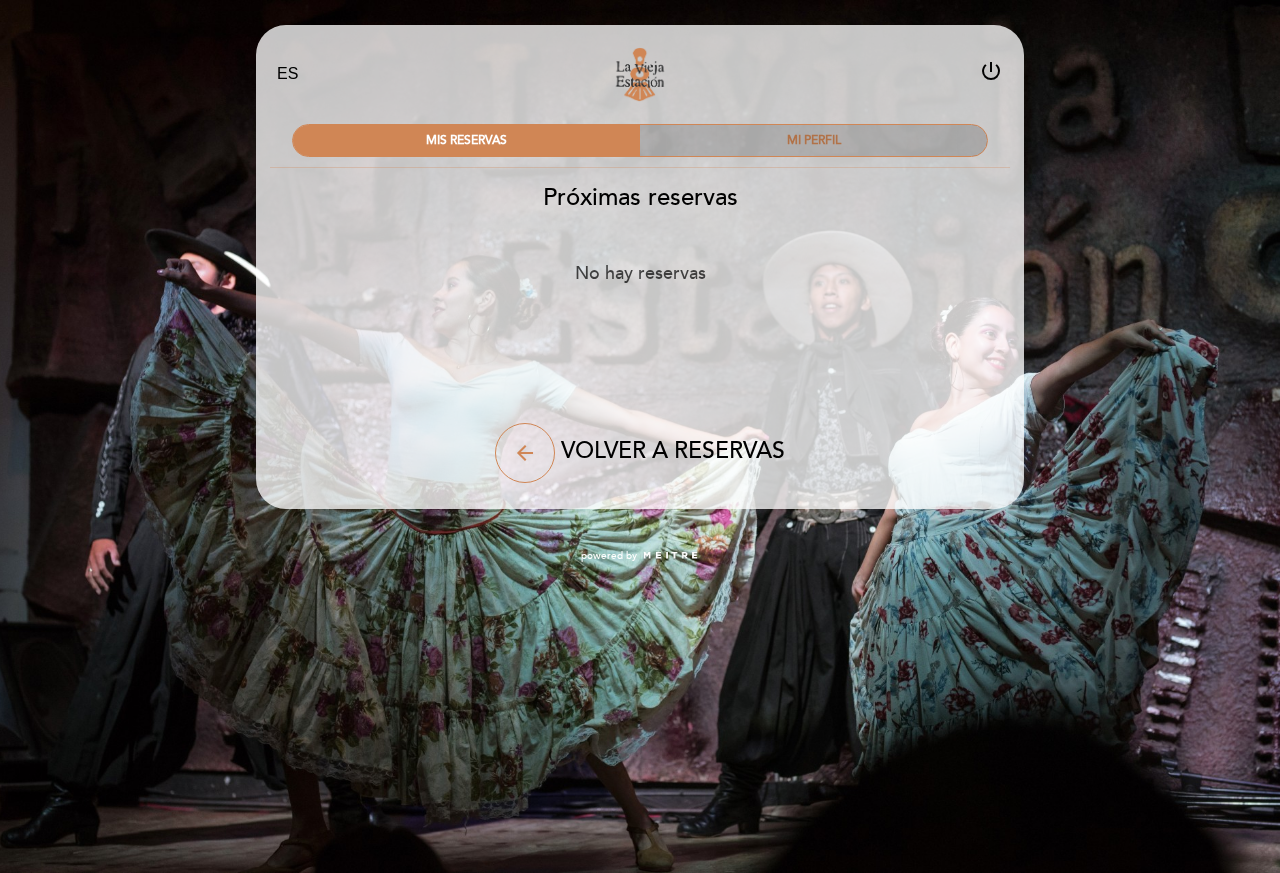 click on "MI PERFIL" at bounding box center [813, 140] 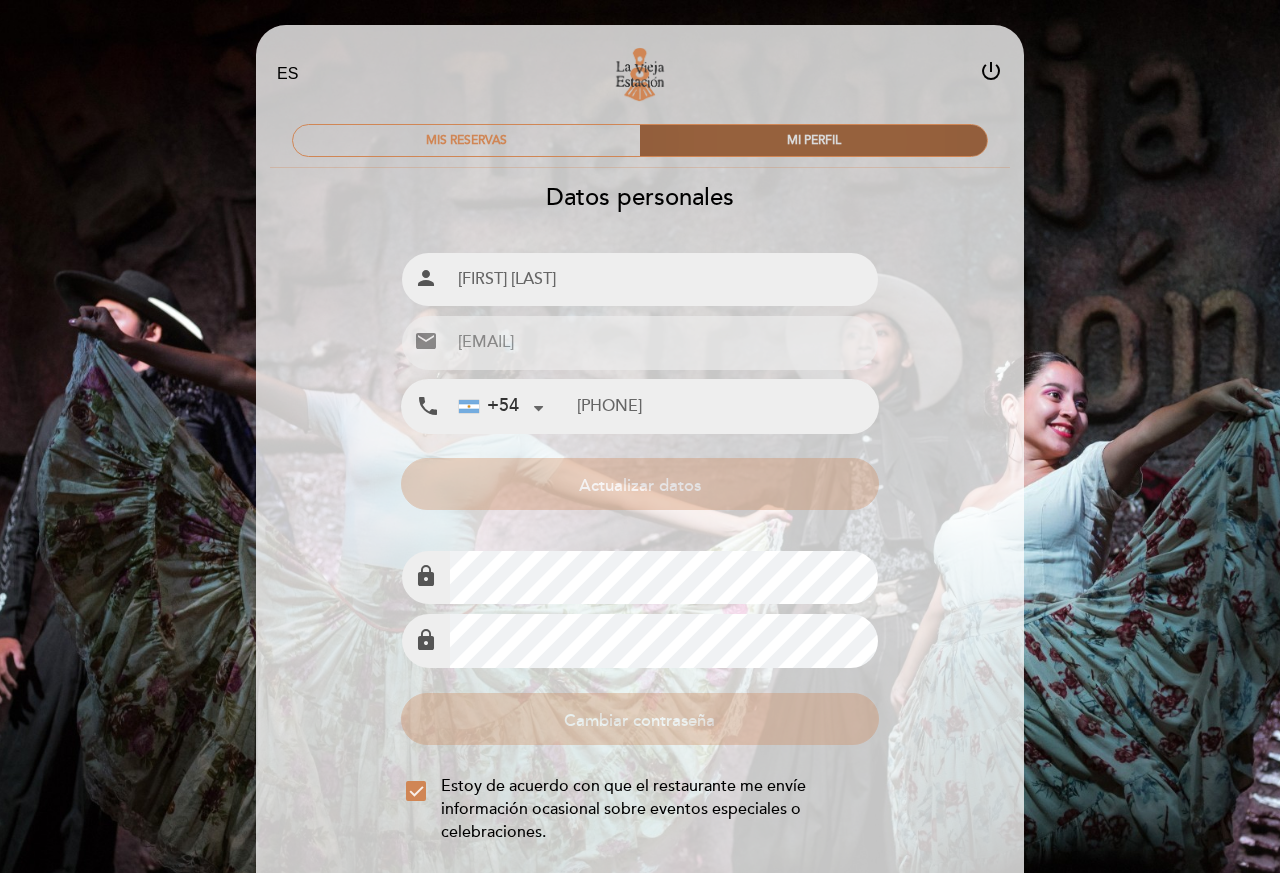 type on "[PHONE]" 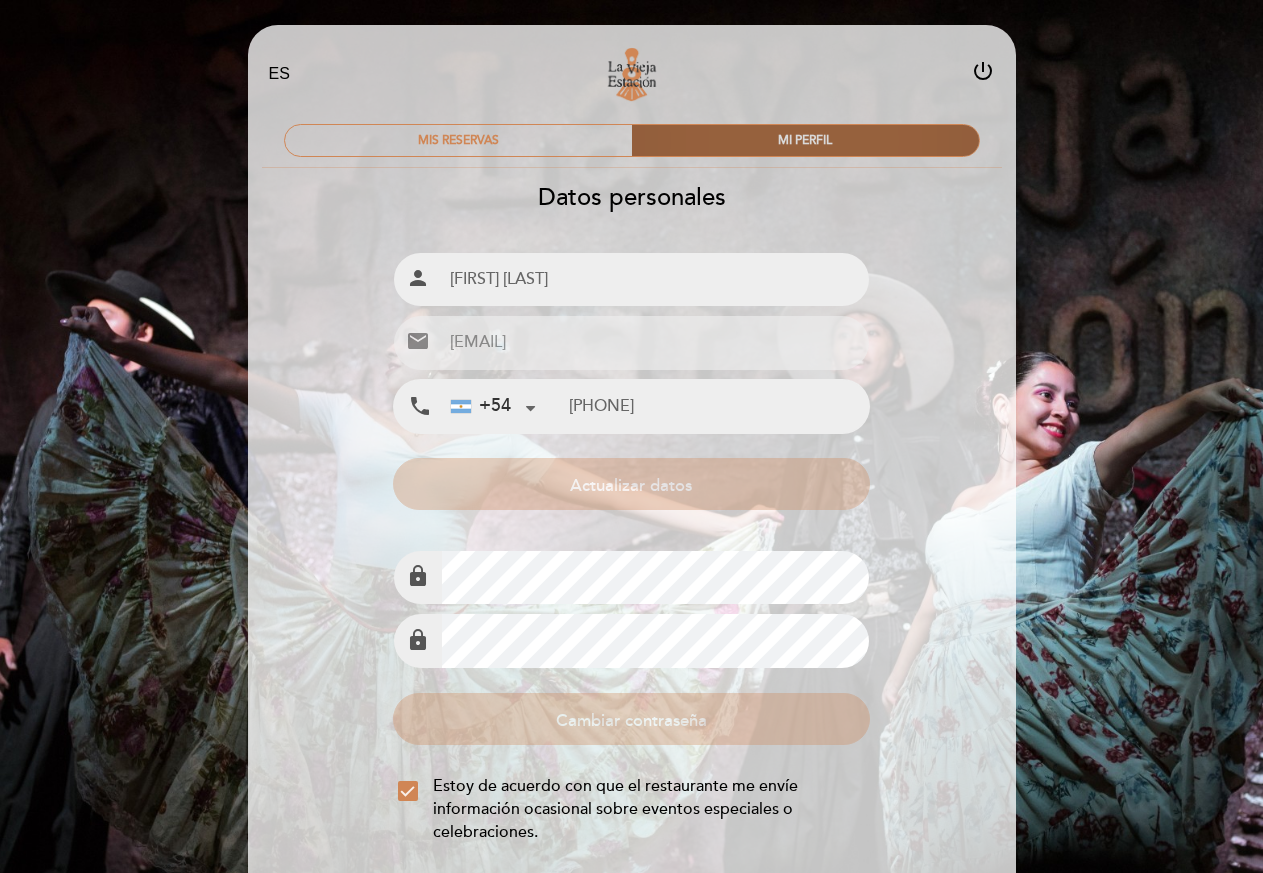 click on "MI PERFIL" at bounding box center (805, 140) 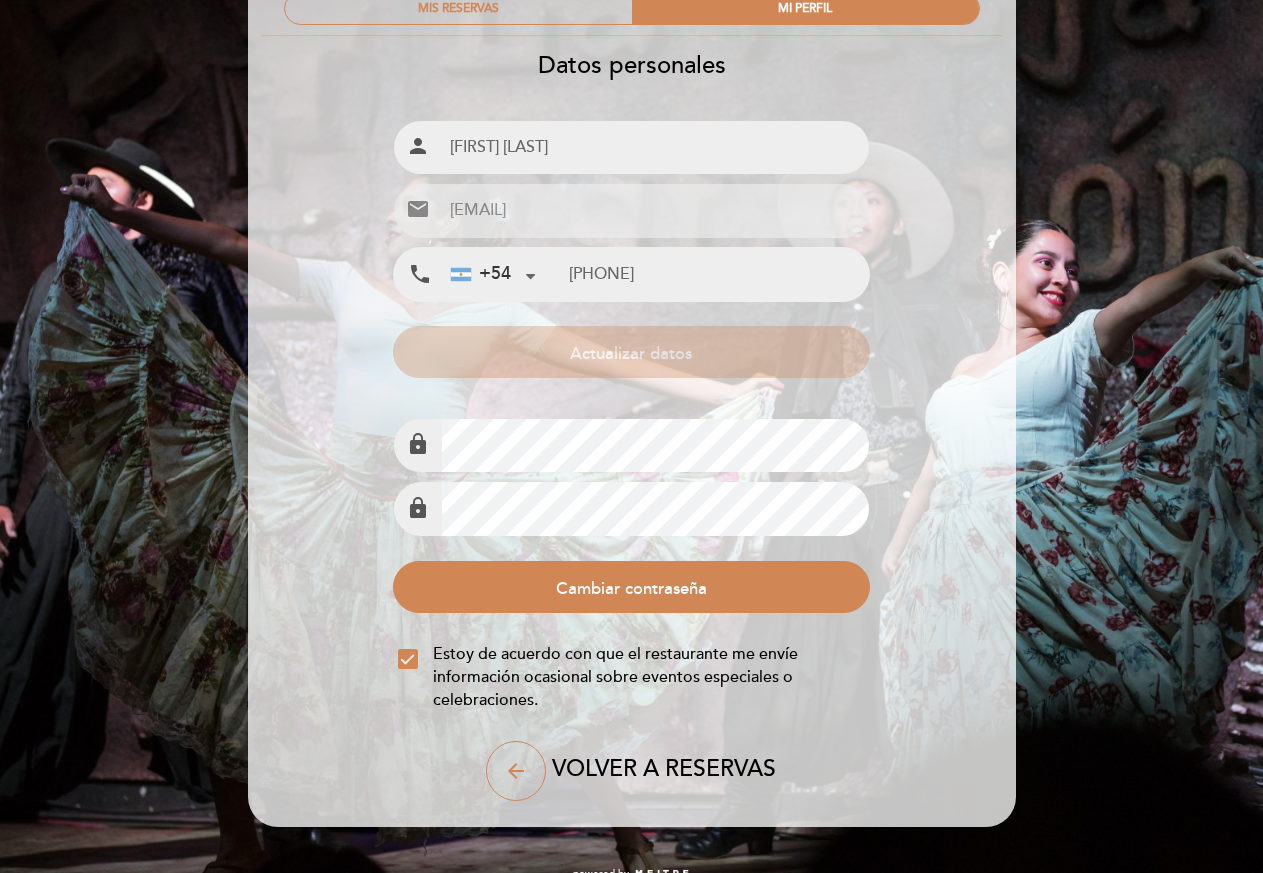 scroll, scrollTop: 161, scrollLeft: 0, axis: vertical 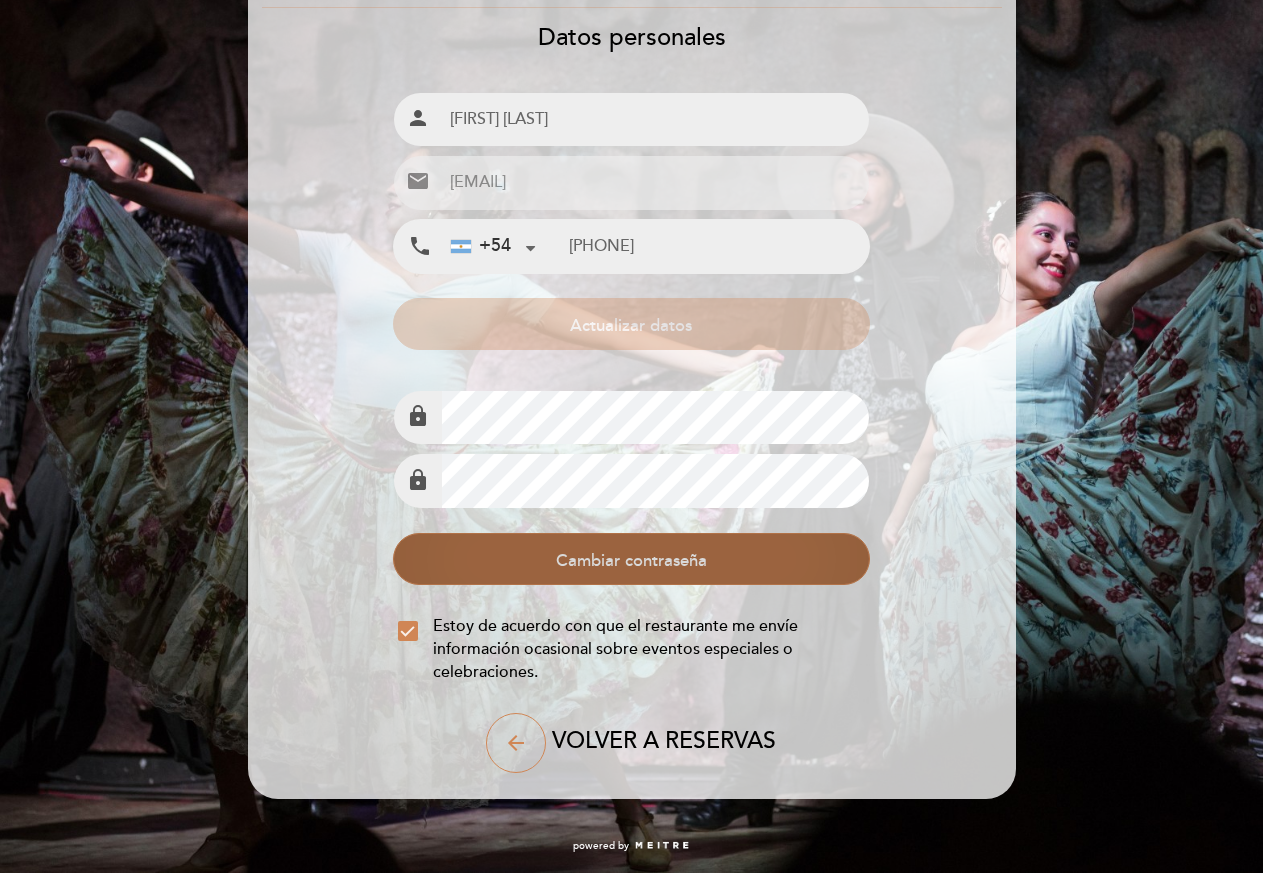 click on "Cambiar contraseña" at bounding box center (631, 559) 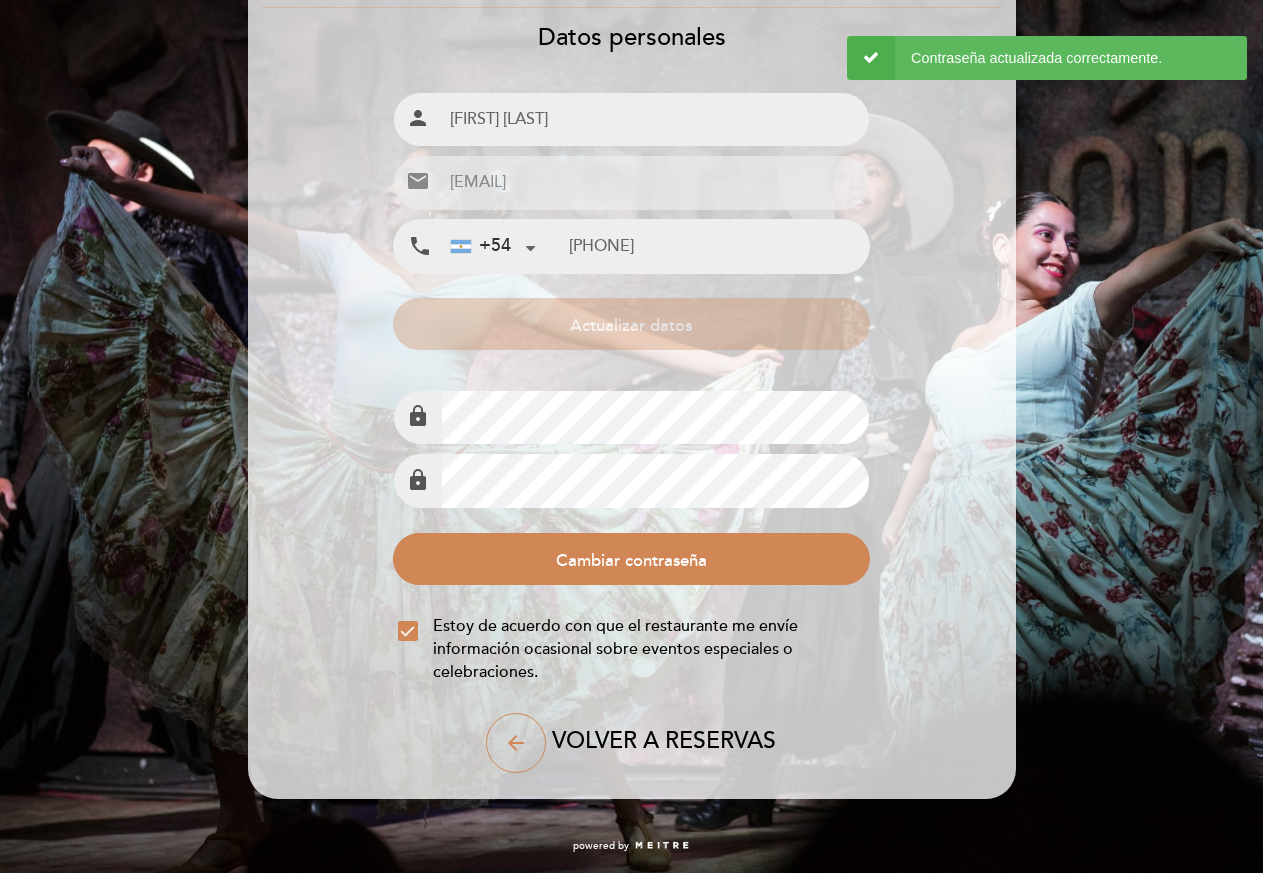 click on "Contraseña actualizada correctamente." at bounding box center [1047, 58] 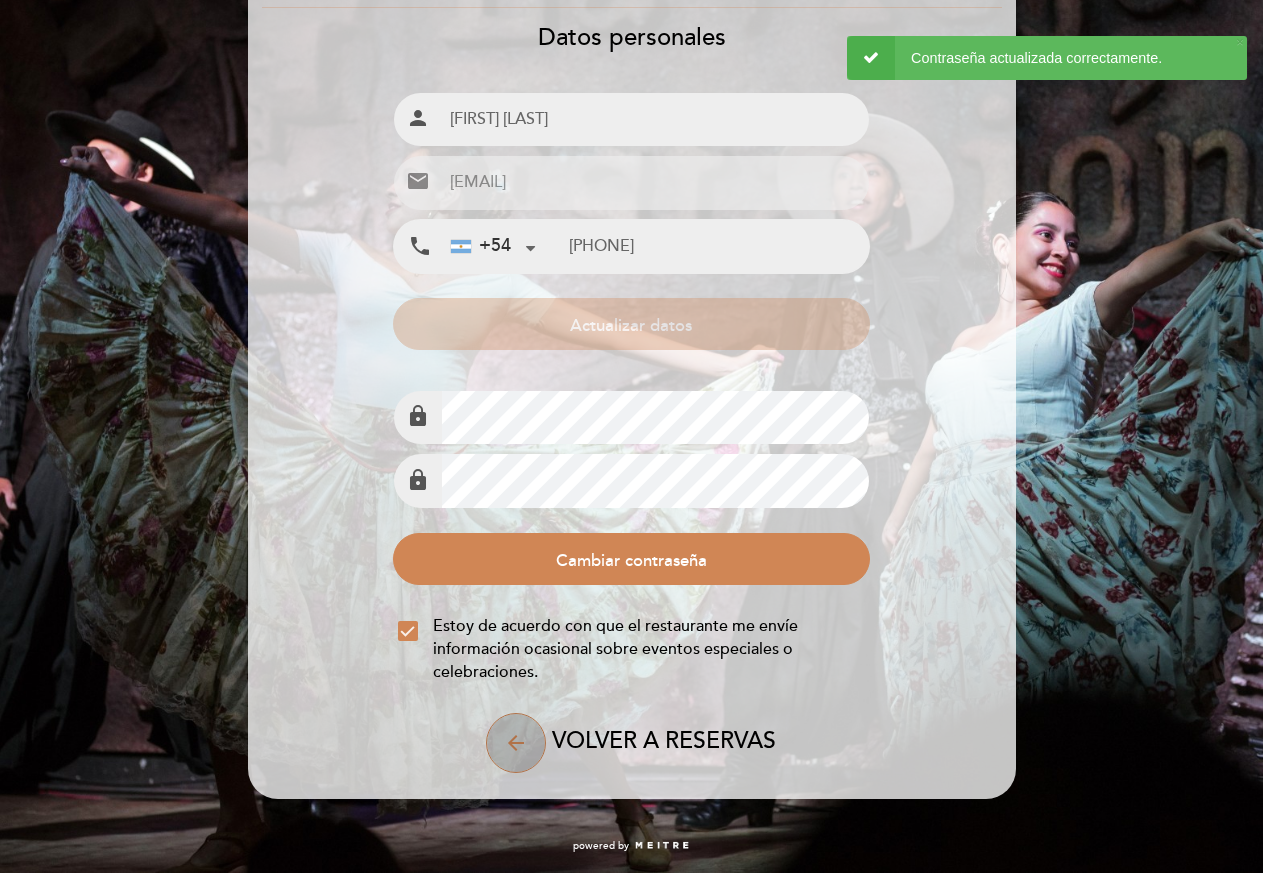 click on "arrow_back" at bounding box center (516, 743) 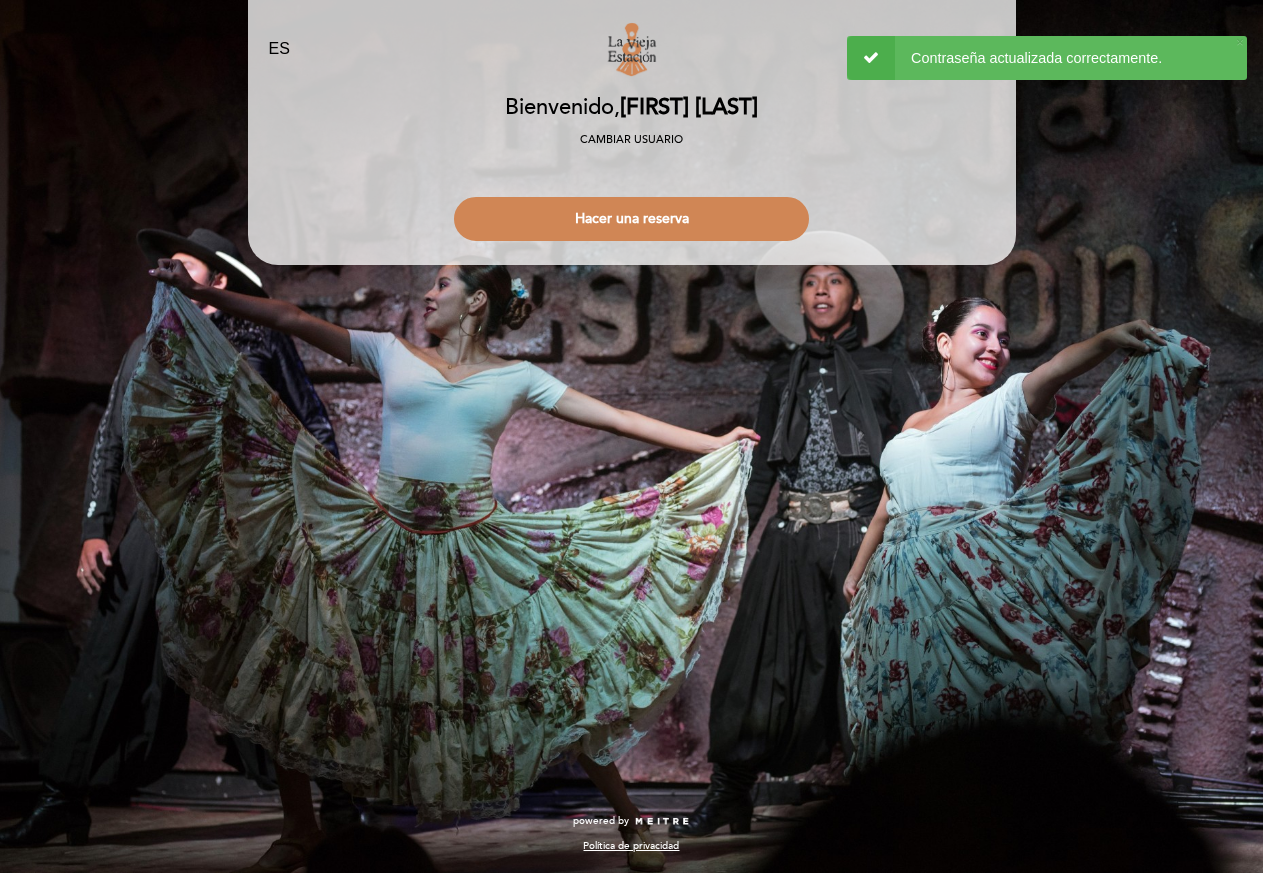 click on "EN
ES
PT
La Vieja Estación
person
Bienvenido
Bienvenido,
Cambiar usuario
Hacer una reserva
Escoja cantidad de  comensales
1" at bounding box center [631, 436] 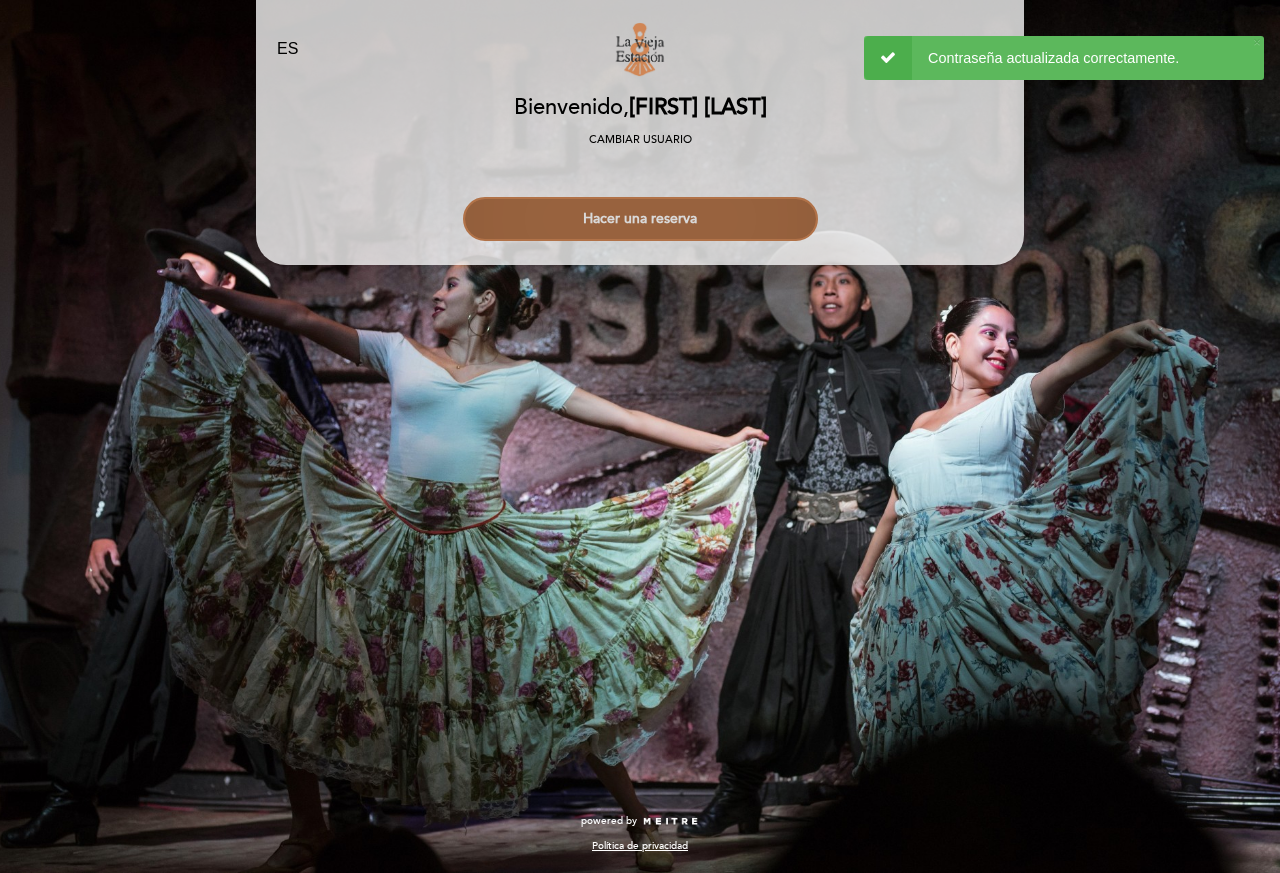 click on "Hacer una reserva" at bounding box center (640, 219) 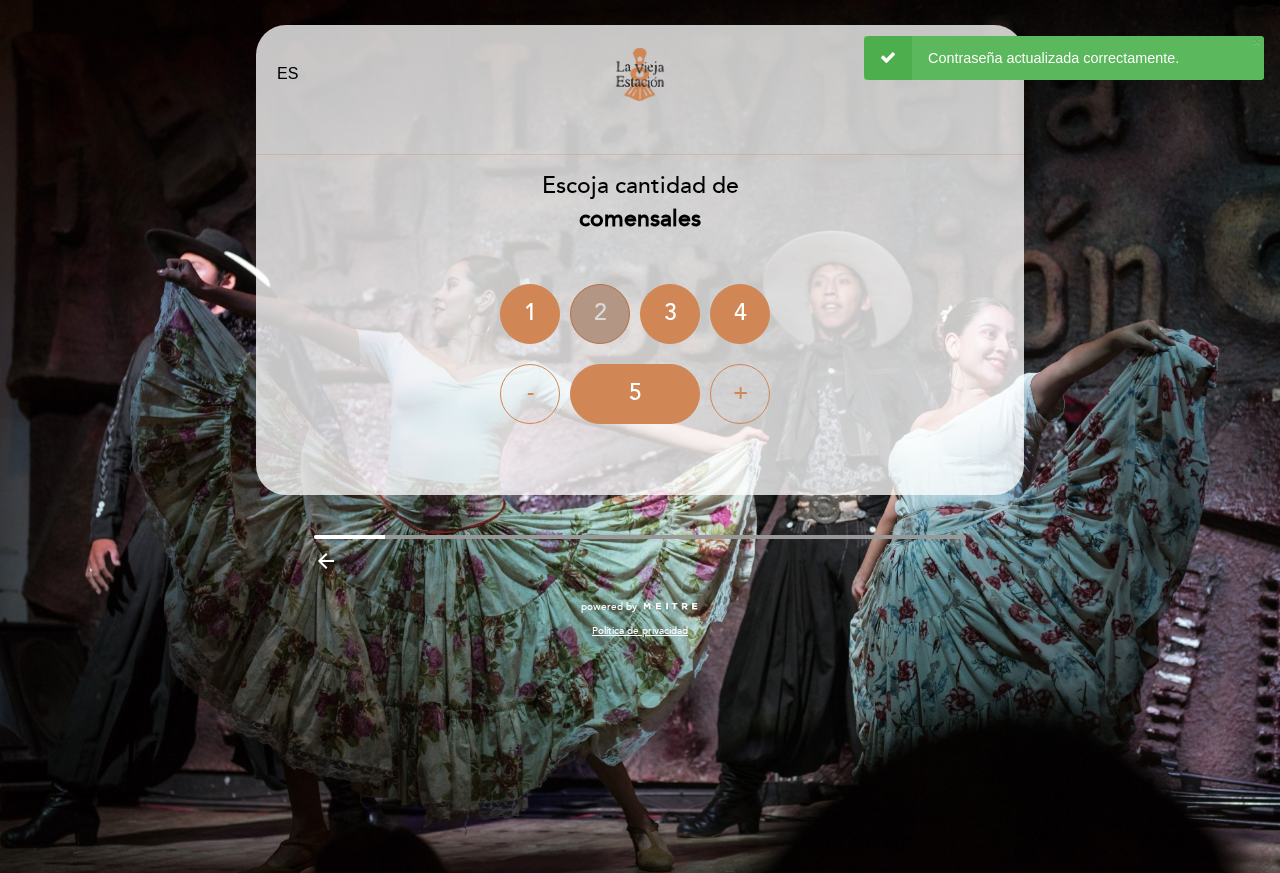 click on "2" at bounding box center (600, 314) 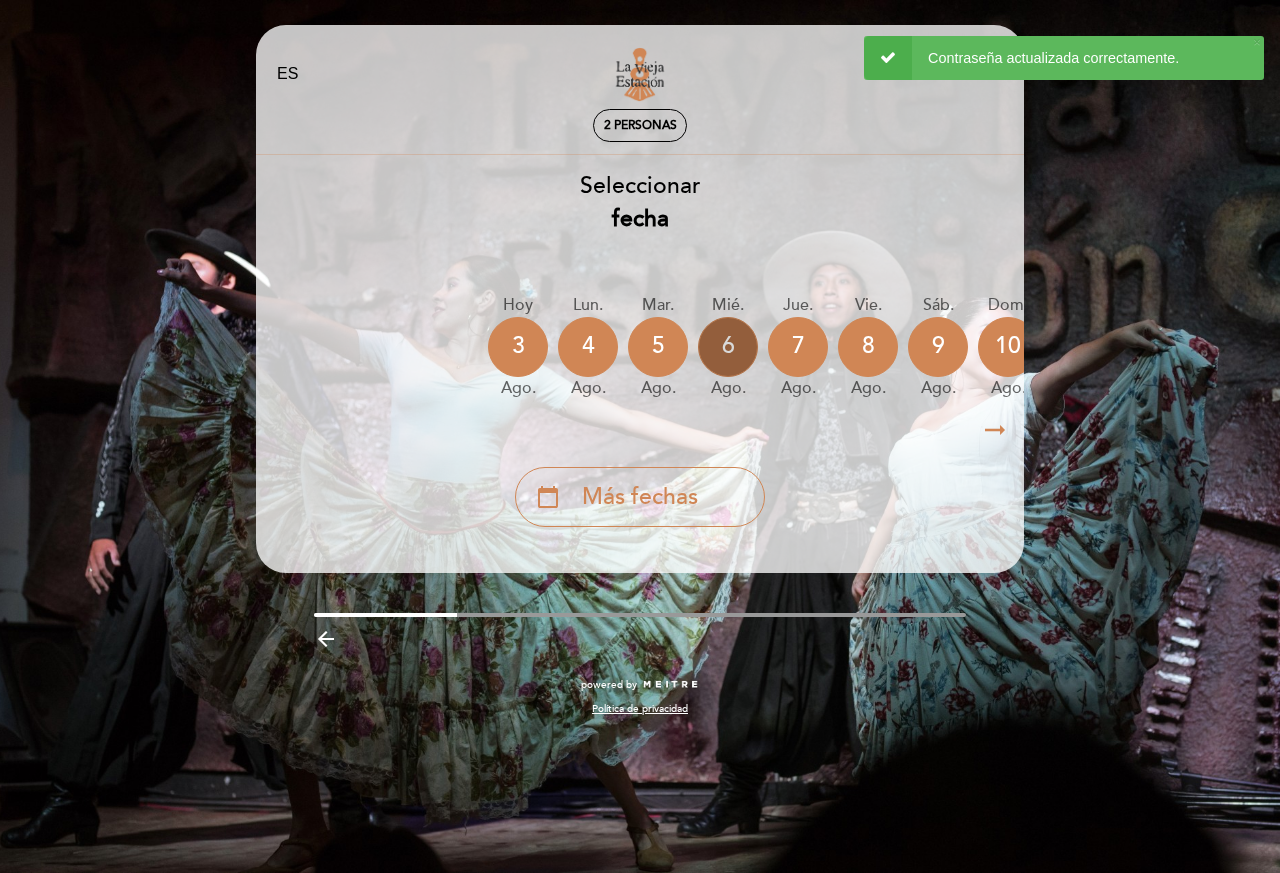 click on "6" at bounding box center (728, 347) 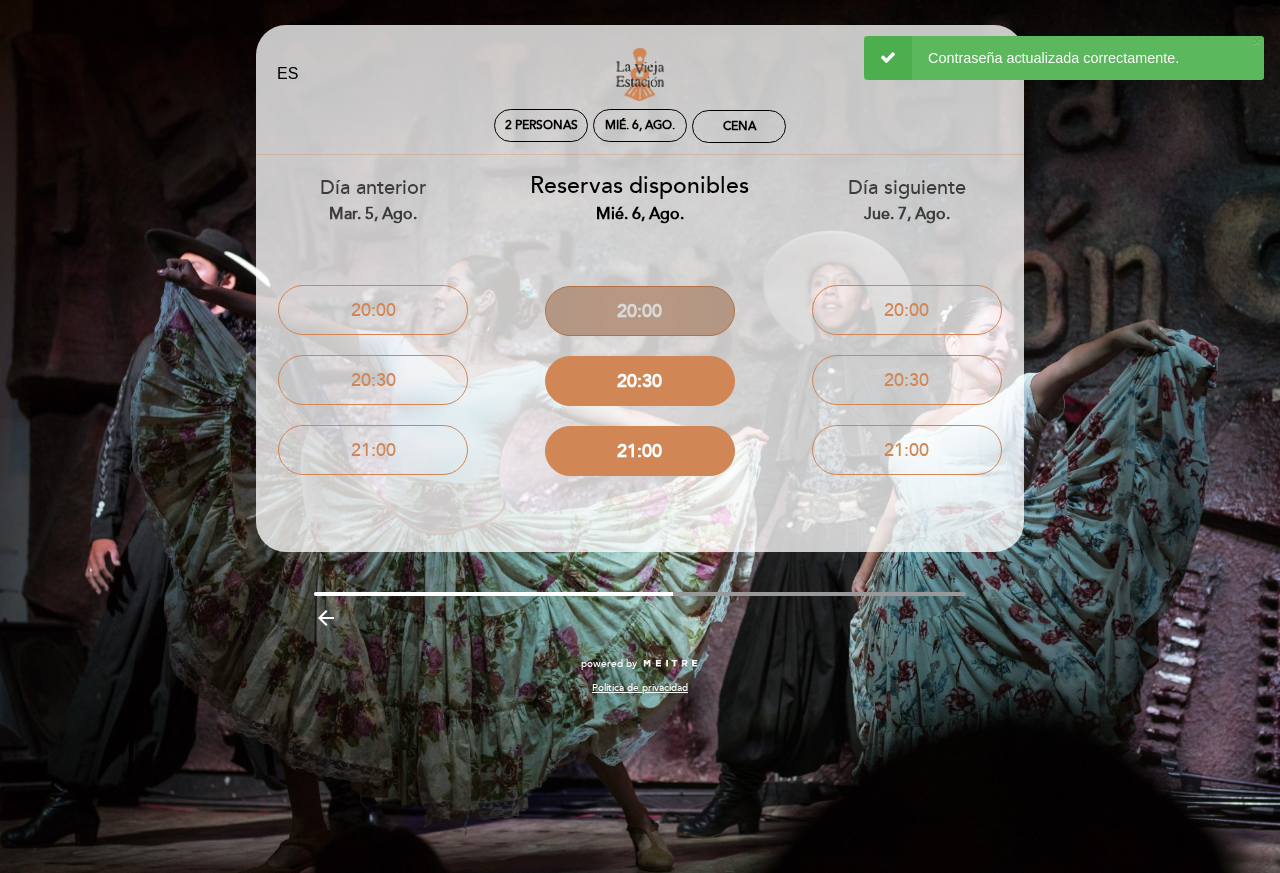 click on "20:00" at bounding box center [640, 311] 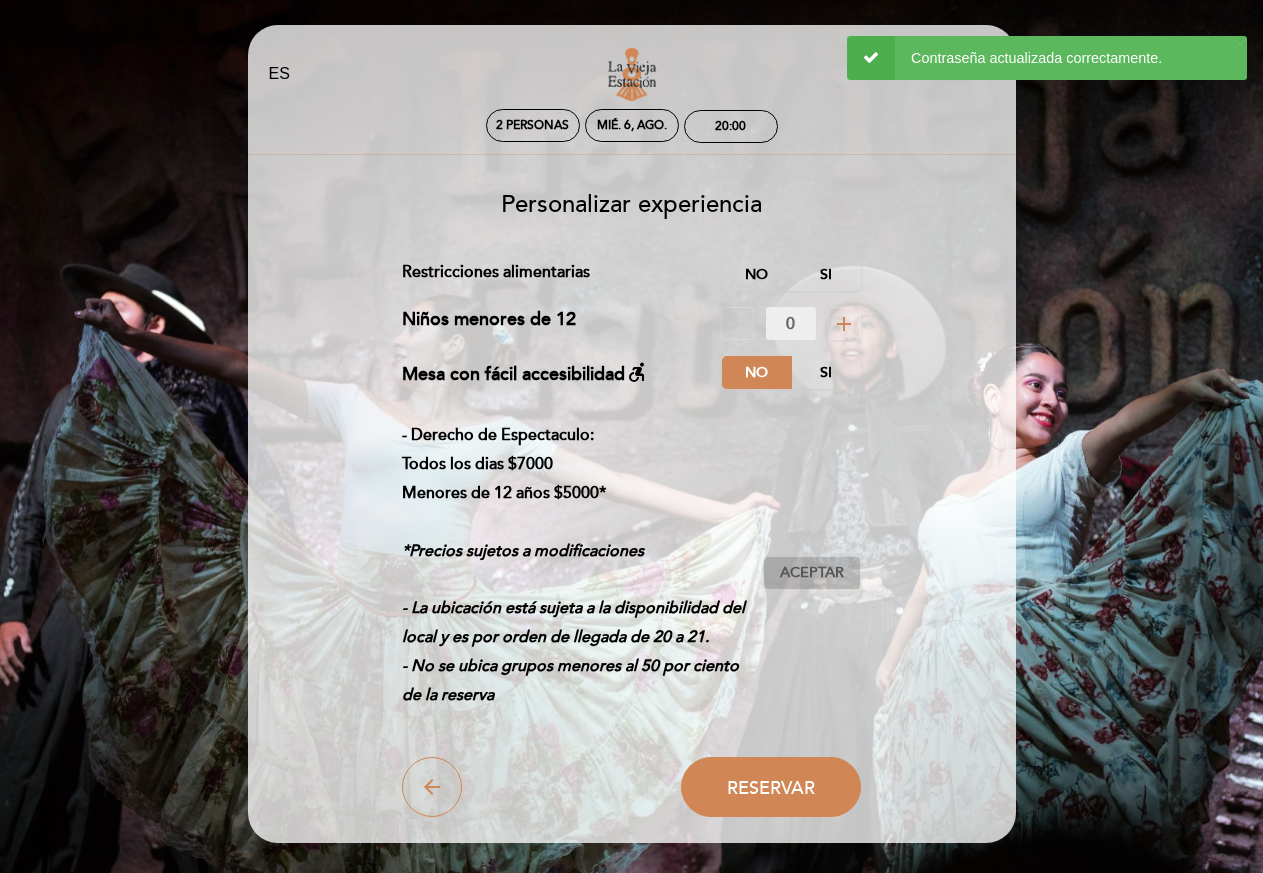 click on "Aceptar" at bounding box center [812, 573] 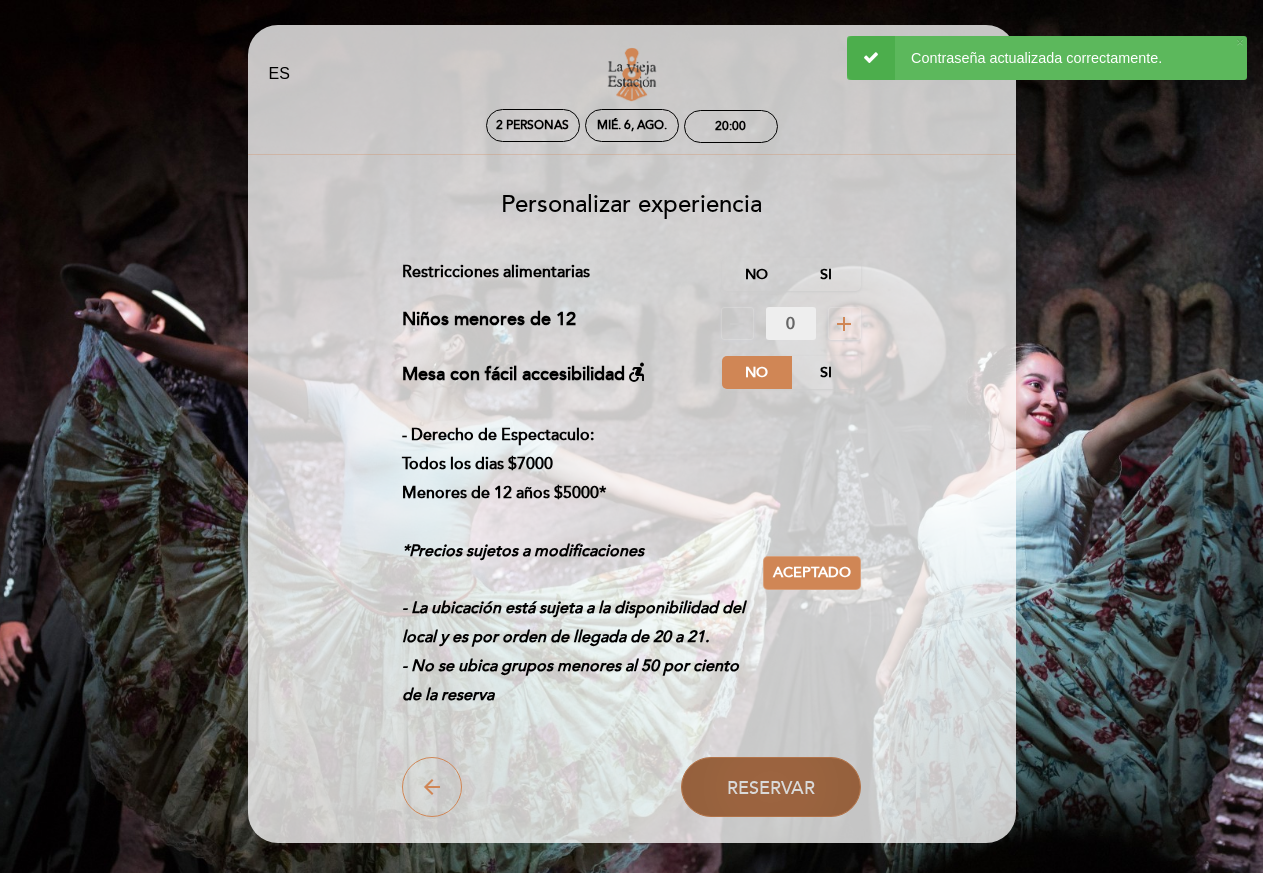 click on "Reservar" at bounding box center [771, 788] 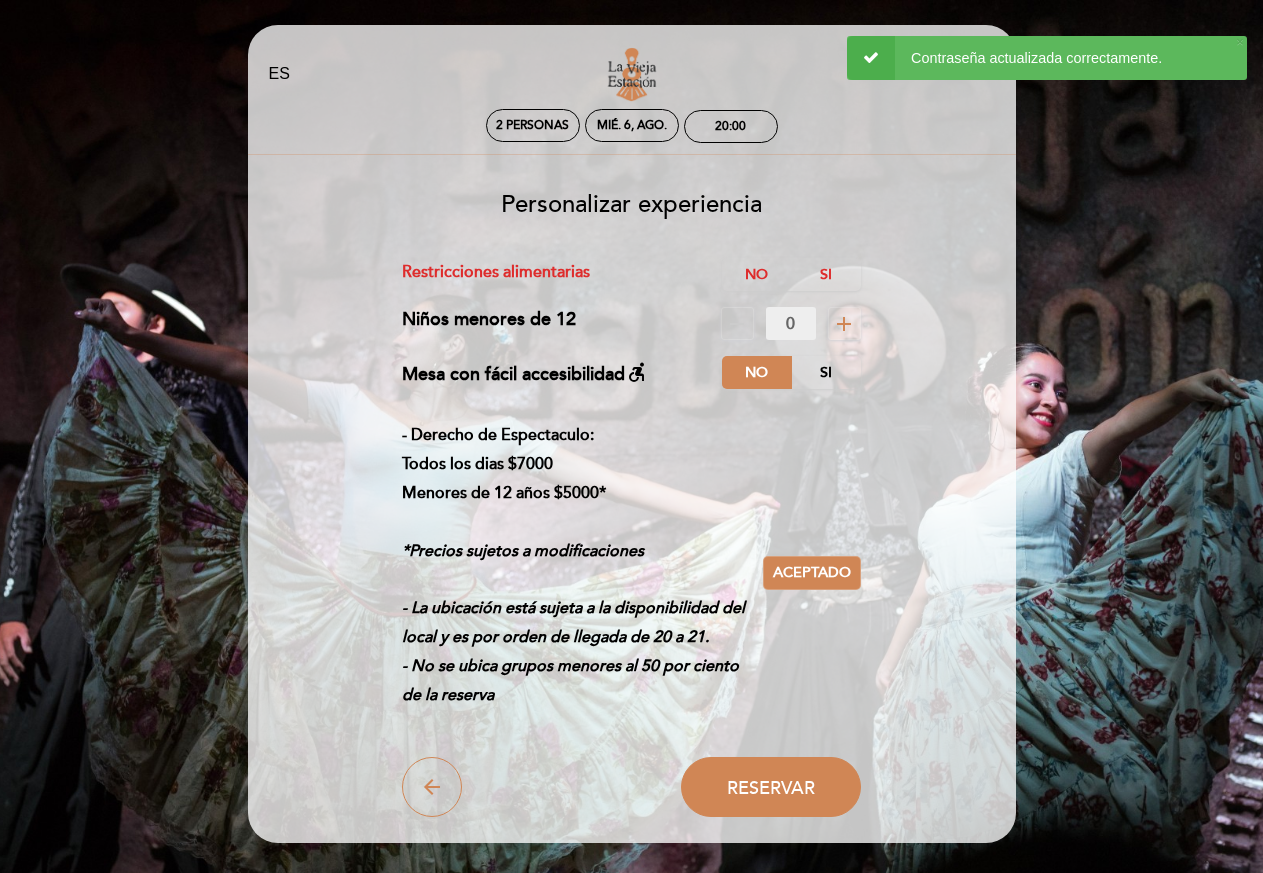 click on "Contraseña actualizada correctamente." at bounding box center [1047, 58] 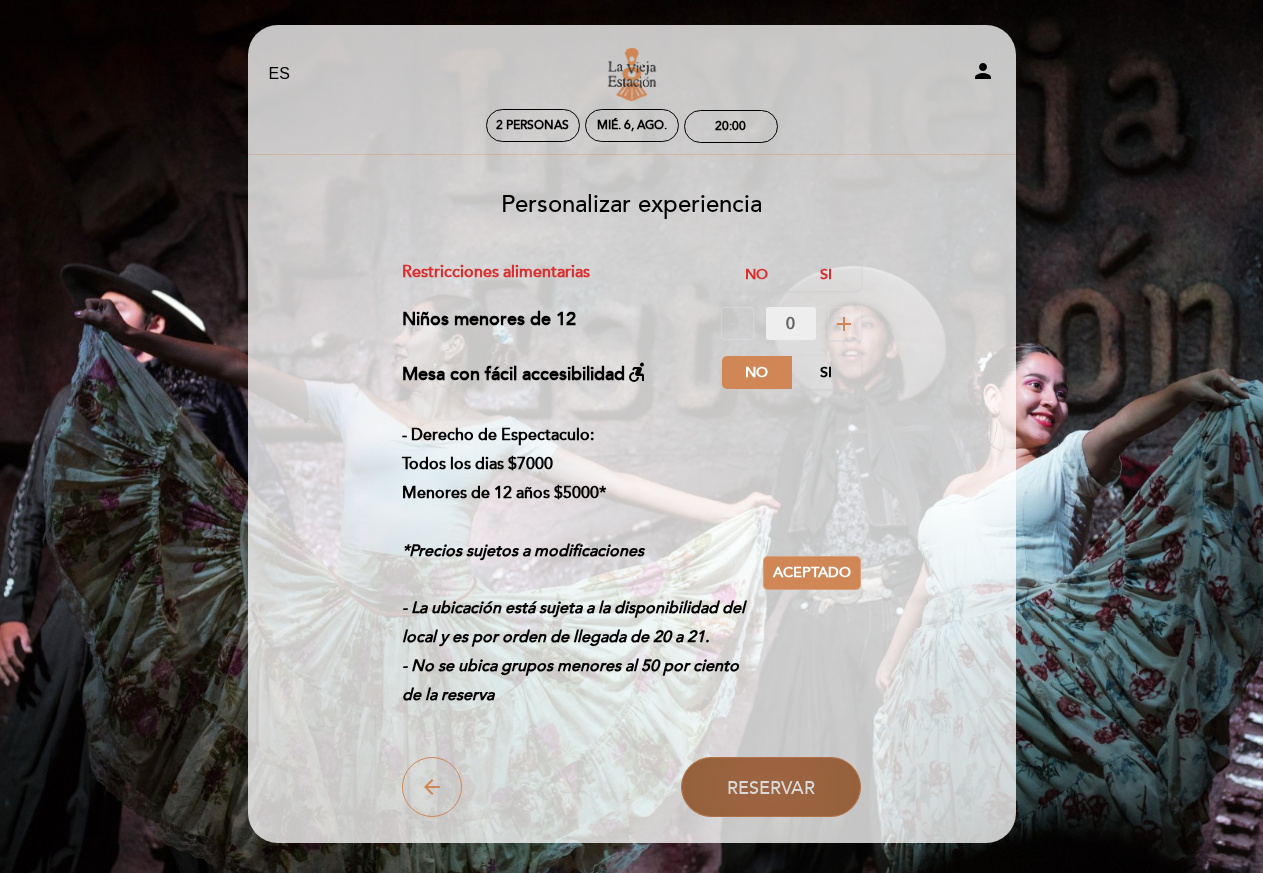 click on "Reservar" at bounding box center [771, 788] 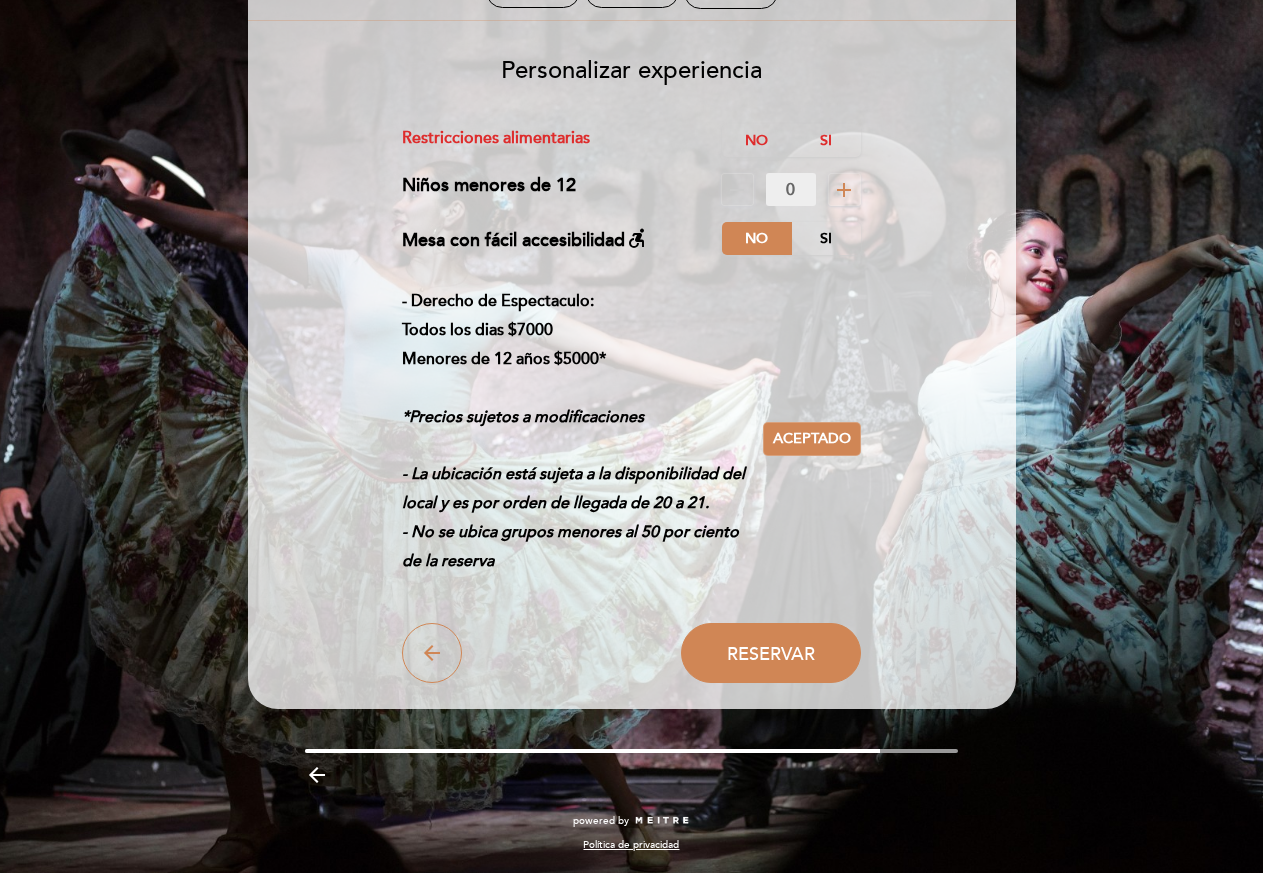 scroll, scrollTop: 162, scrollLeft: 0, axis: vertical 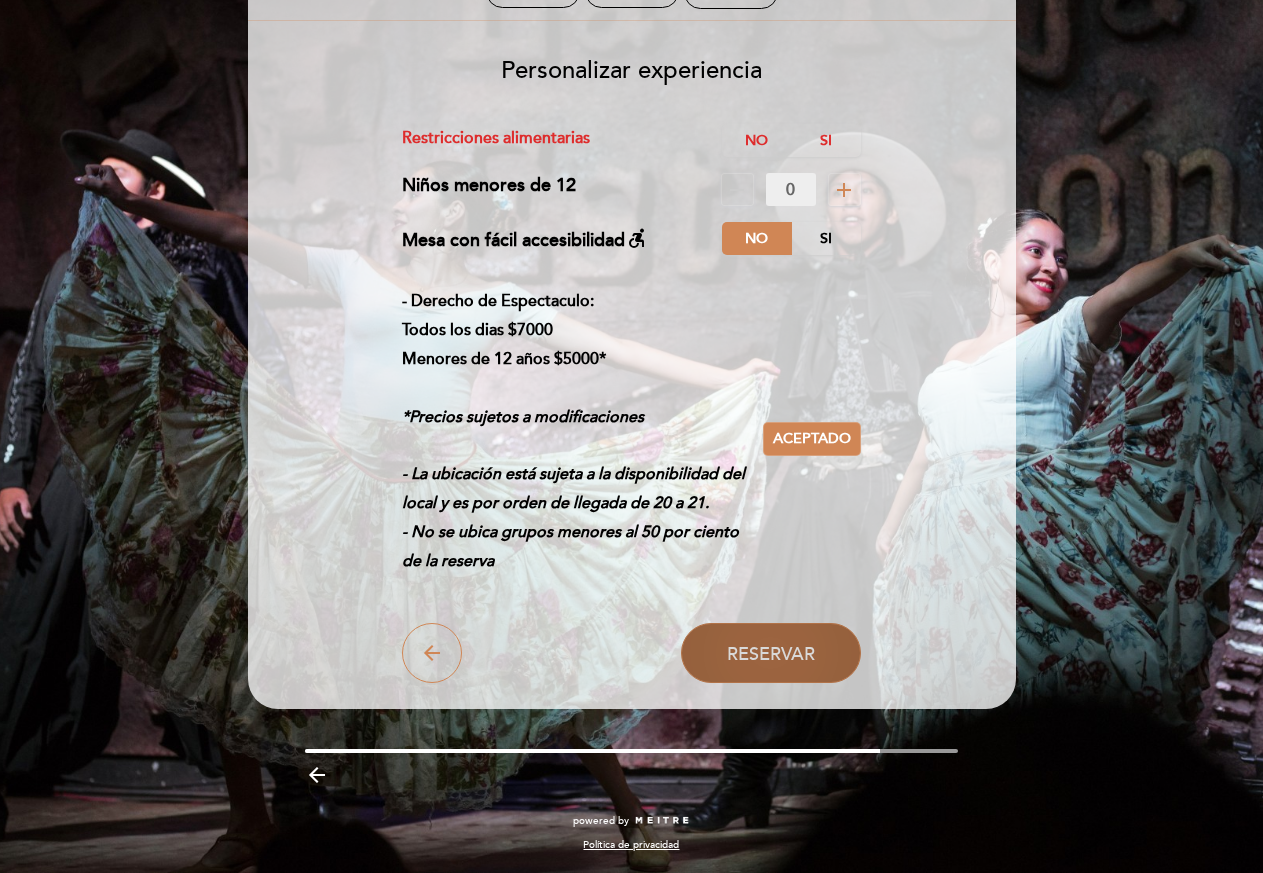 click on "Reservar" at bounding box center (771, 654) 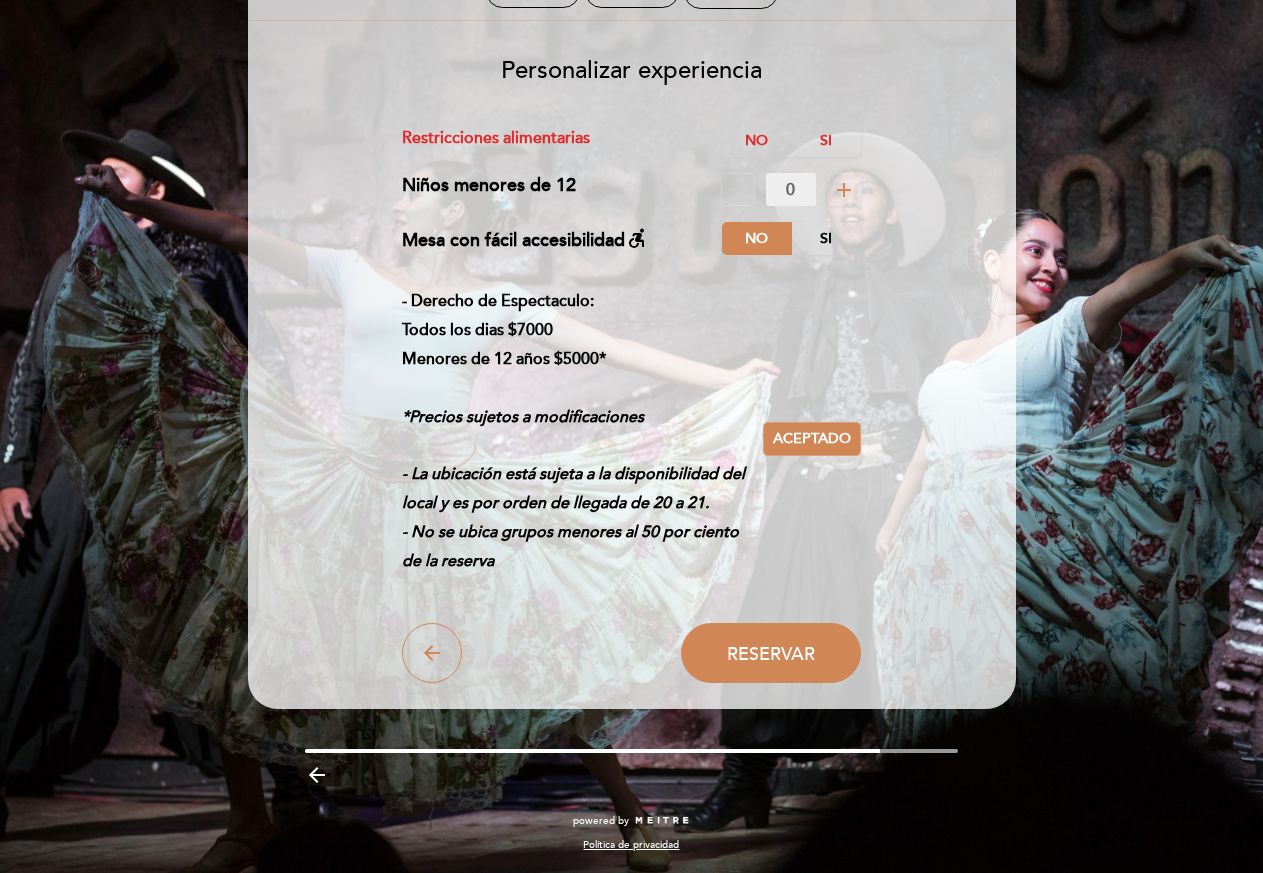 drag, startPoint x: 803, startPoint y: 654, endPoint x: 477, endPoint y: 682, distance: 327.20026 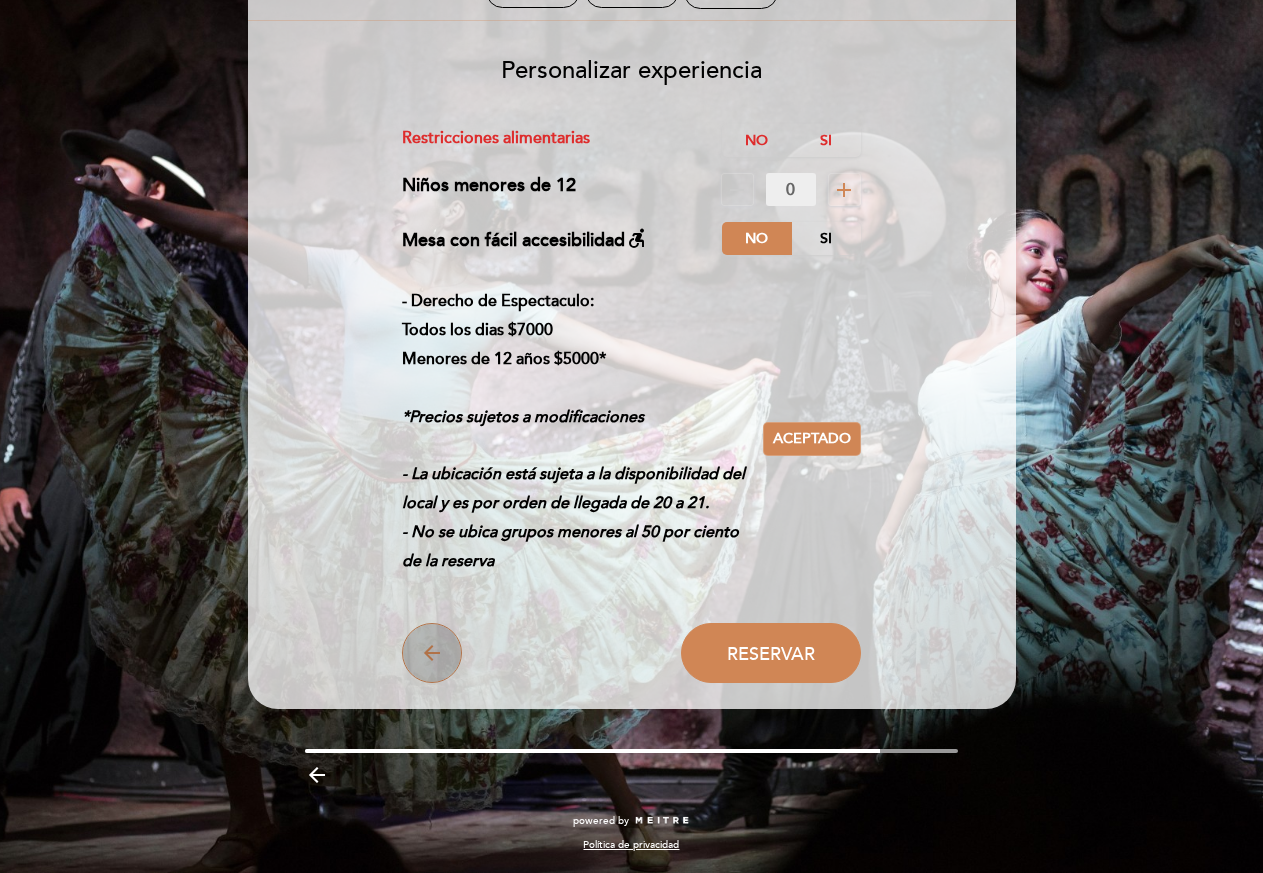 click on "arrow_back" at bounding box center [432, 653] 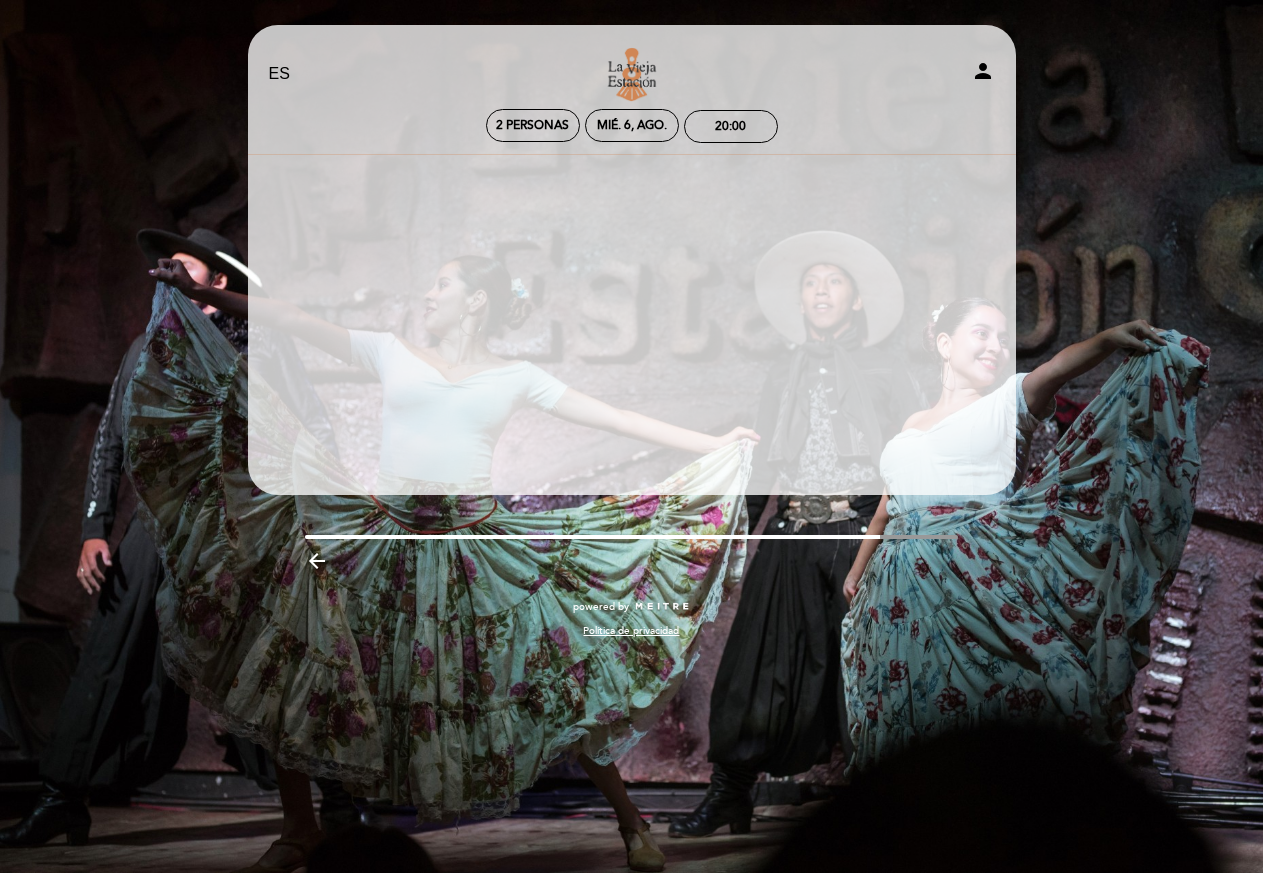 scroll, scrollTop: 0, scrollLeft: 0, axis: both 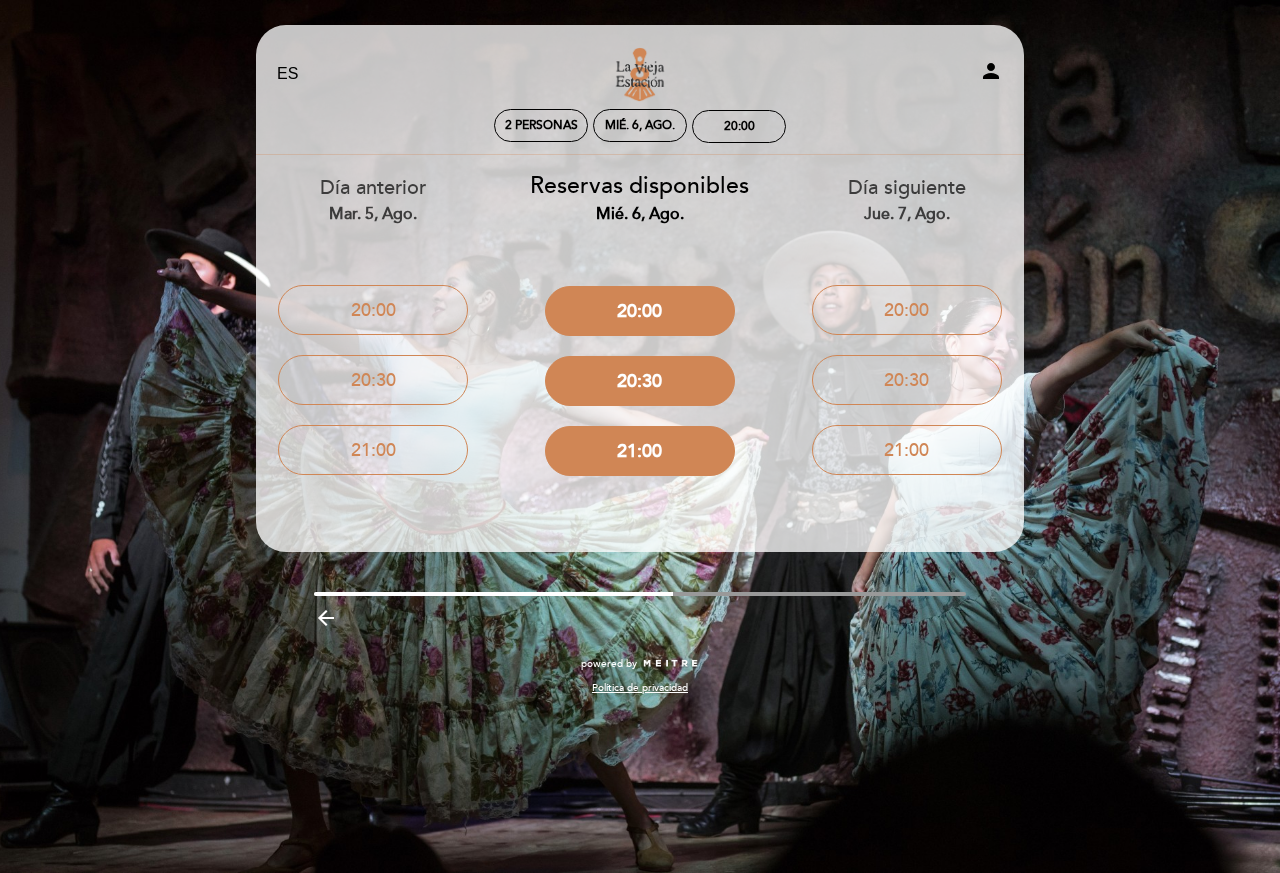 click on "EN
ES
PT
La Vieja Estación
person
2 personas
mié.
6,
ago.
20:00
Bienvenido
Bienvenido,  [FIRST] [LAST]" at bounding box center [640, 370] 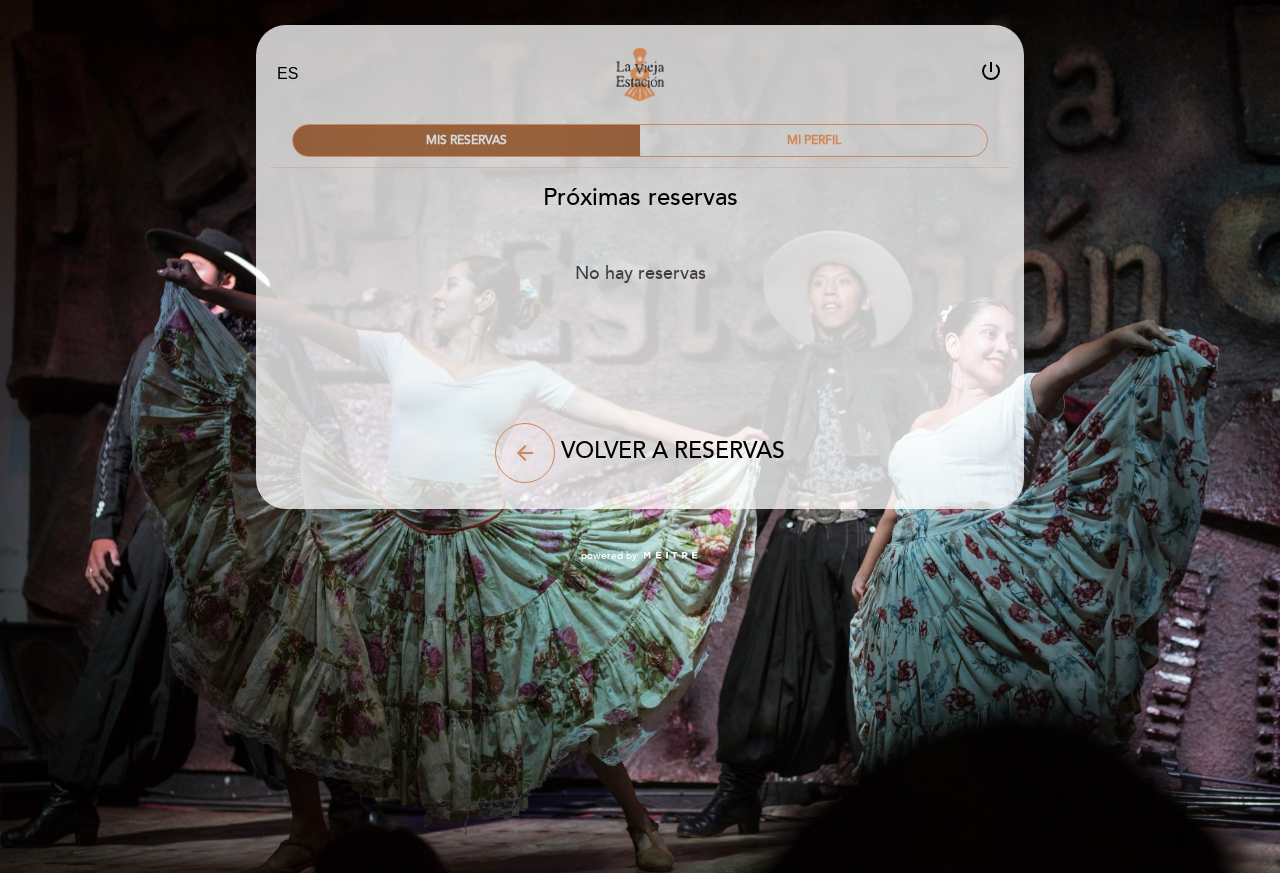 click on "MIS RESERVAS" at bounding box center (466, 140) 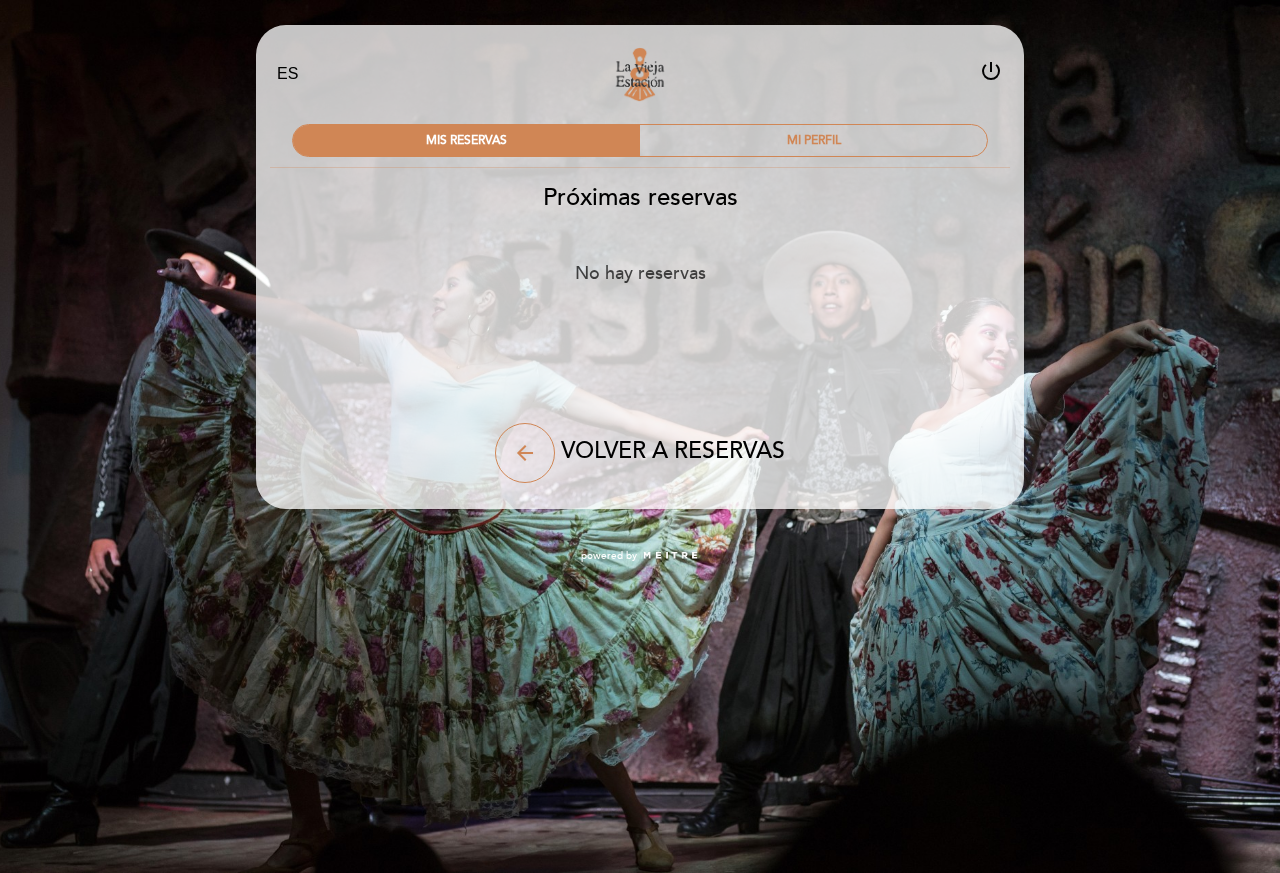 click on "VOLVER A RESERVAS" at bounding box center [673, 451] 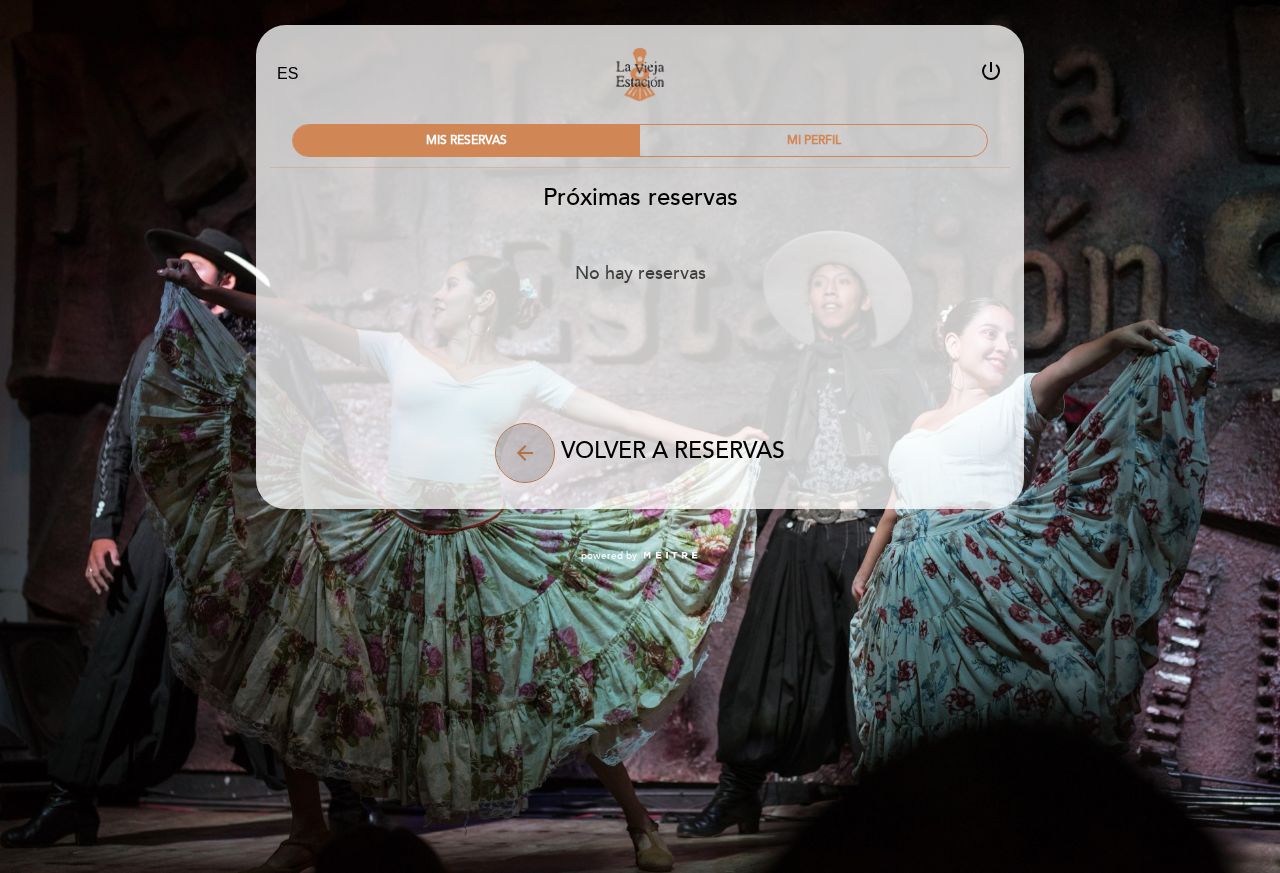 click on "arrow_back" at bounding box center [525, 453] 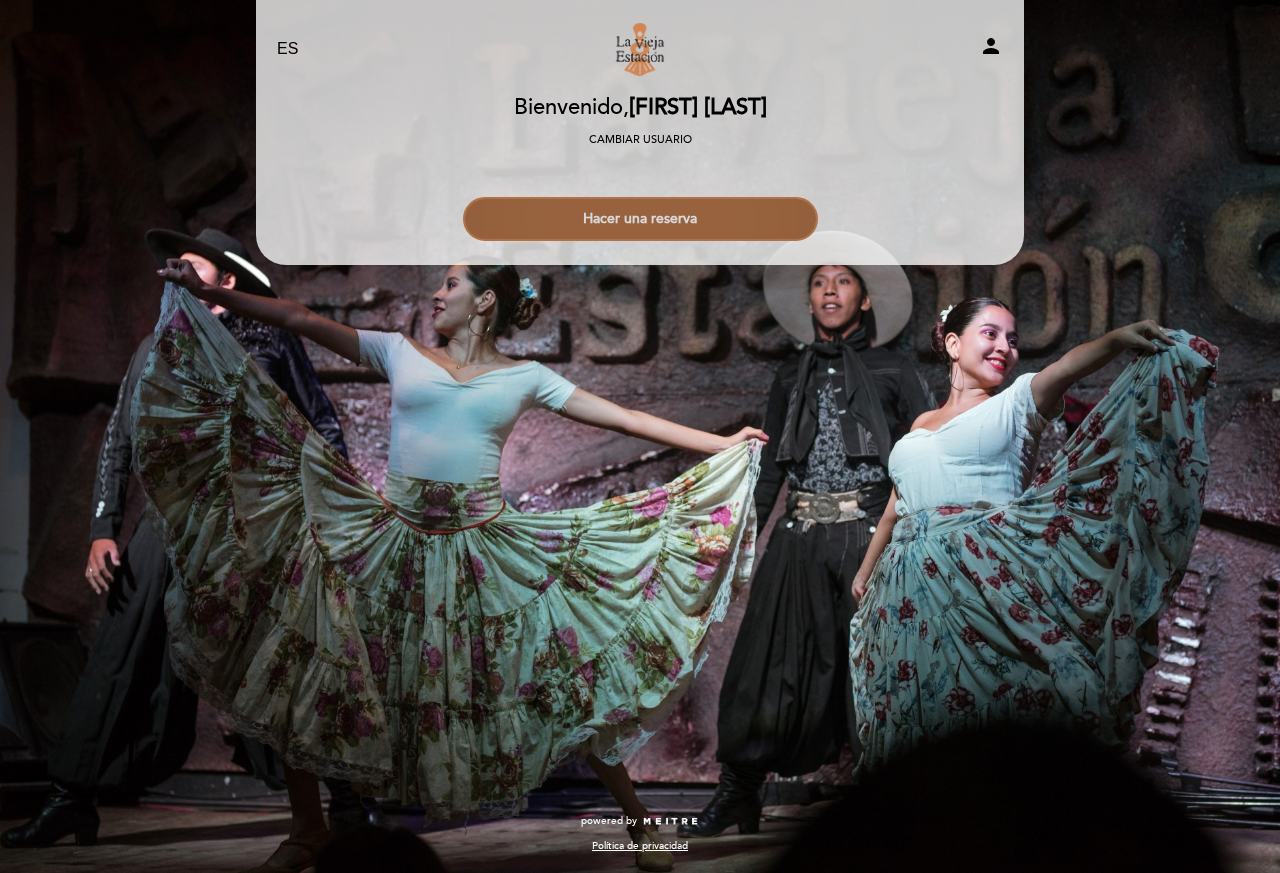 click on "Hacer una reserva" at bounding box center [640, 219] 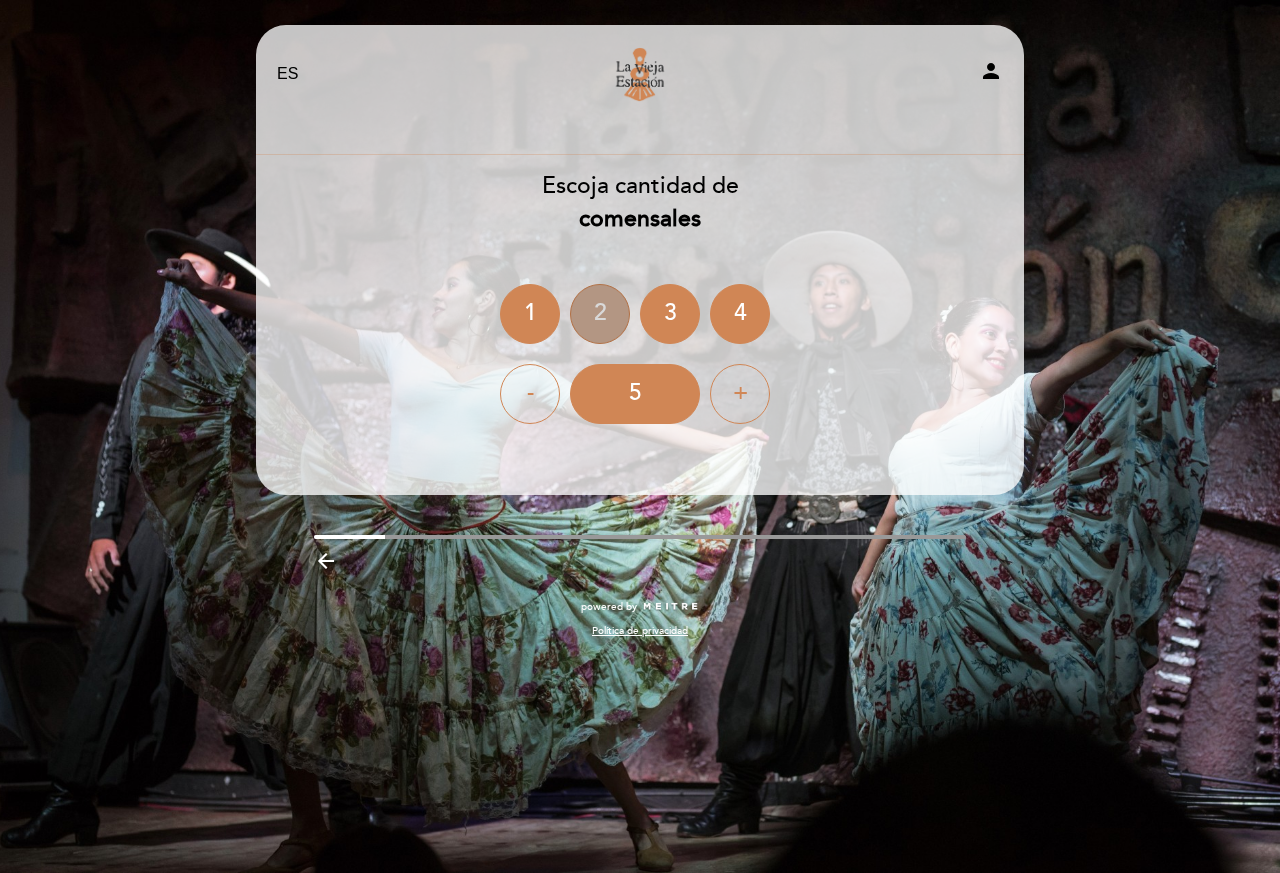 click on "2" at bounding box center (600, 314) 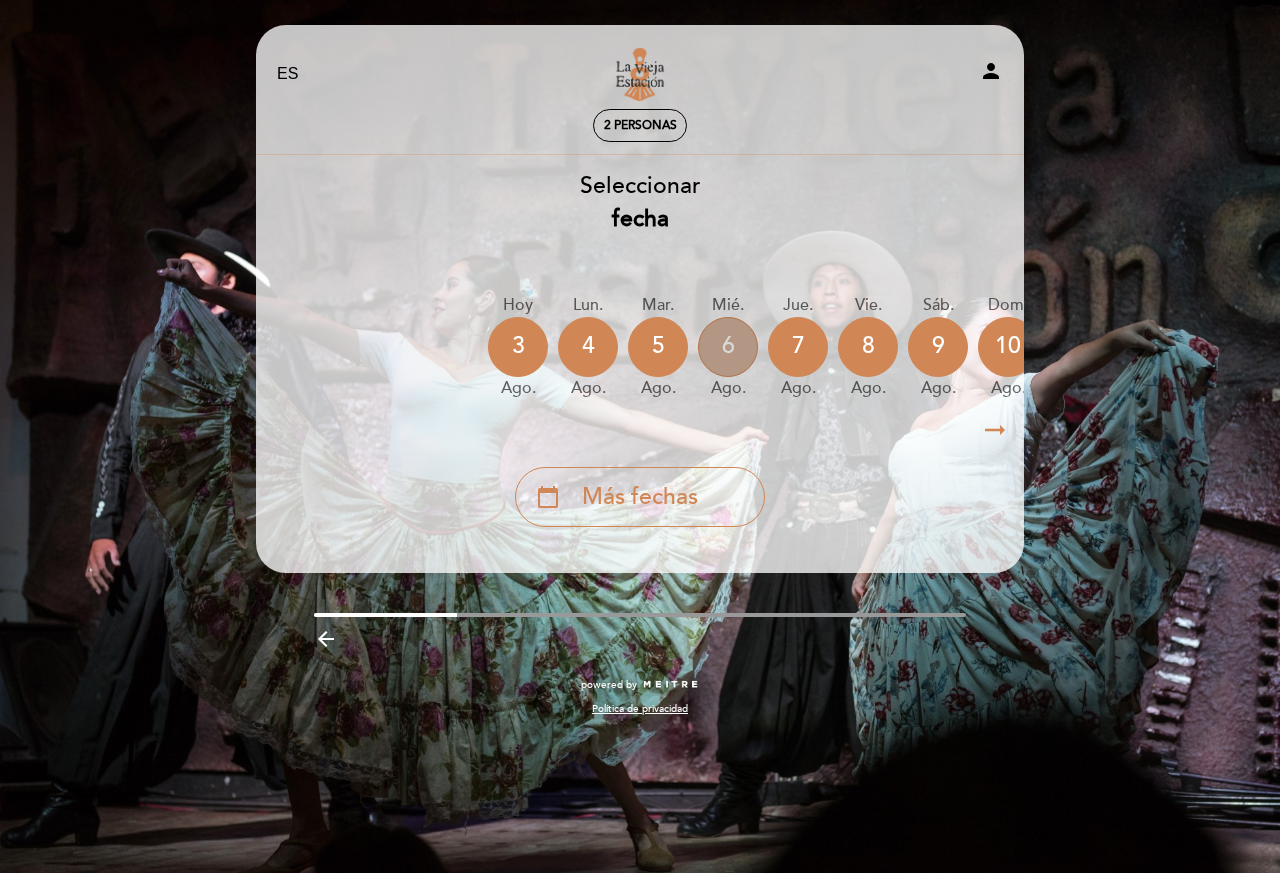 click on "6" at bounding box center [728, 347] 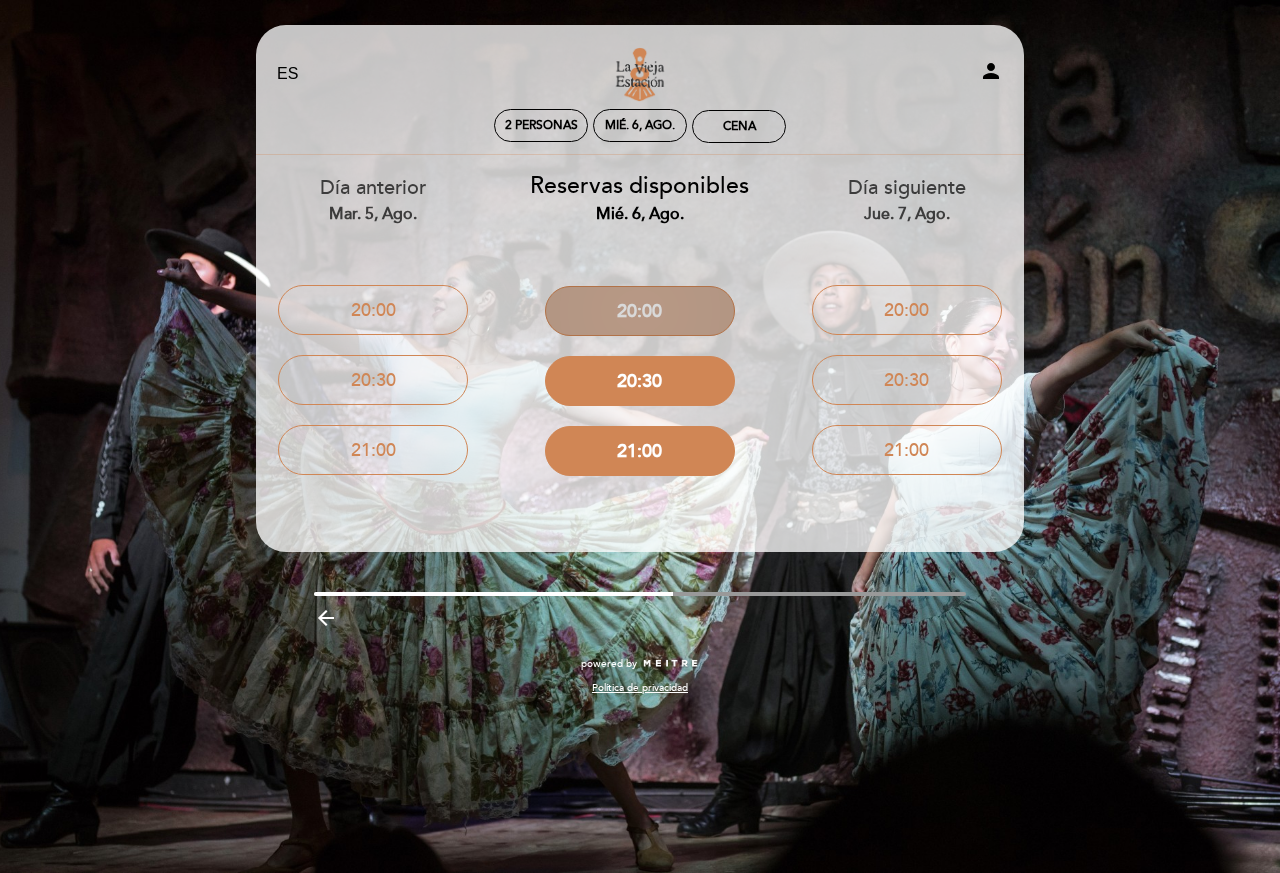 click on "20:00" at bounding box center (640, 311) 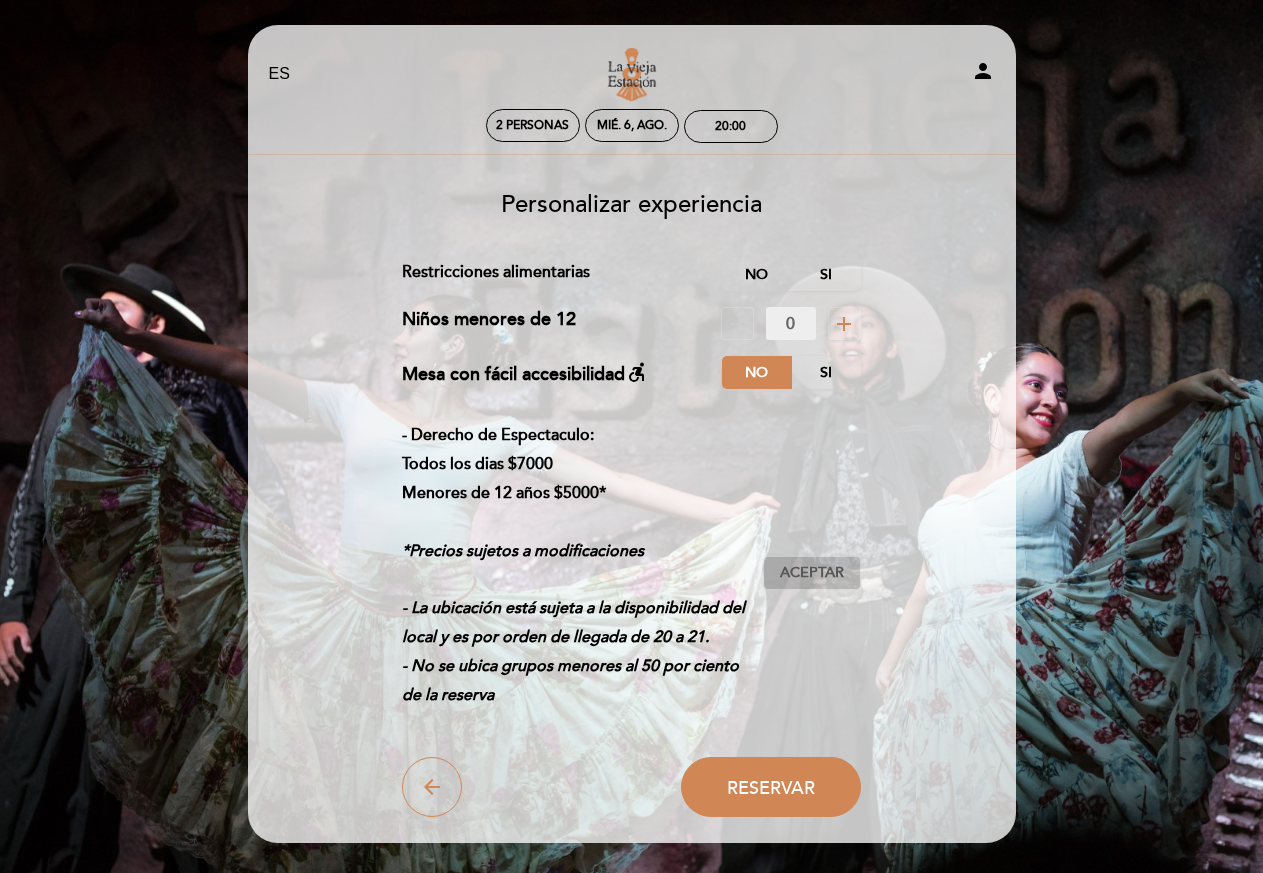 click on "Aceptar" at bounding box center (812, 573) 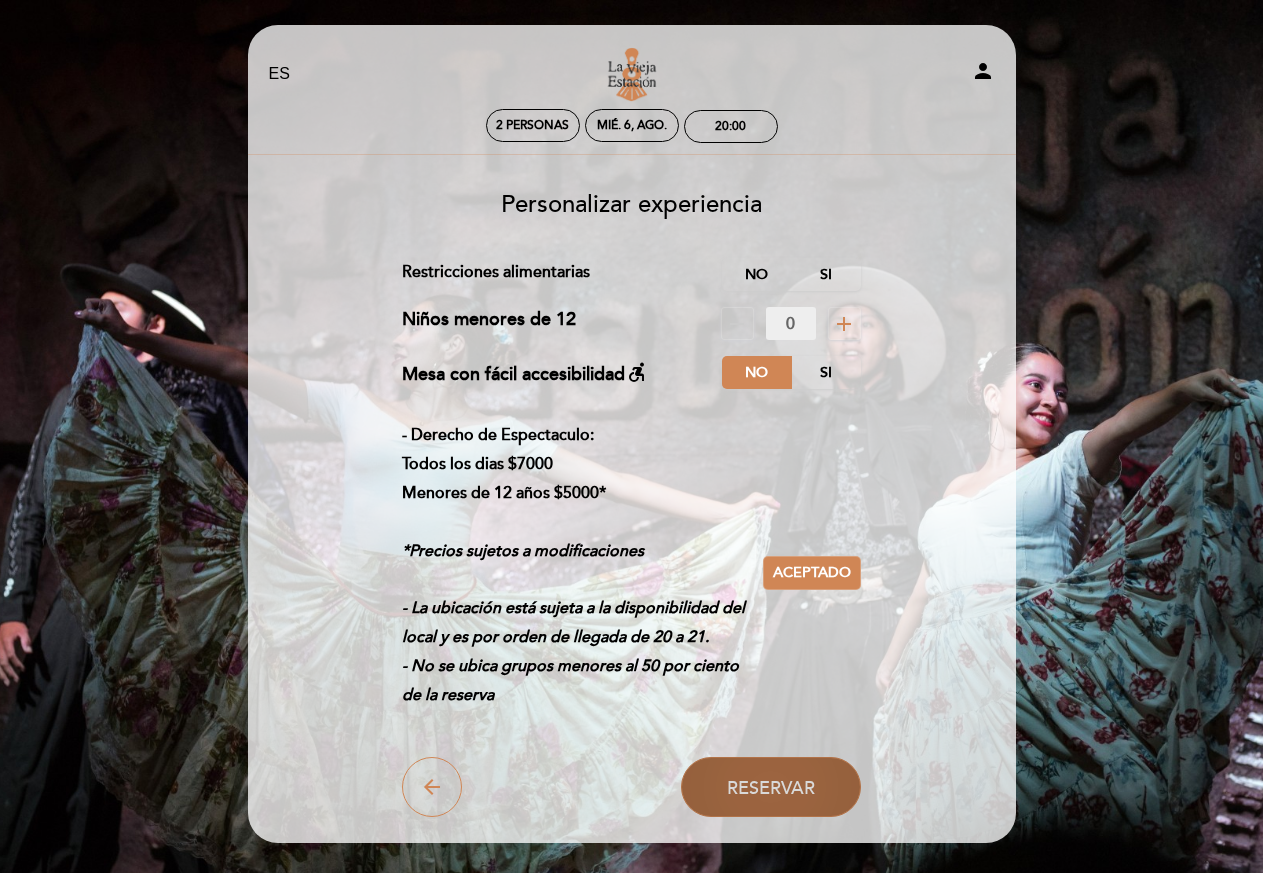 click on "Reservar" at bounding box center [771, 788] 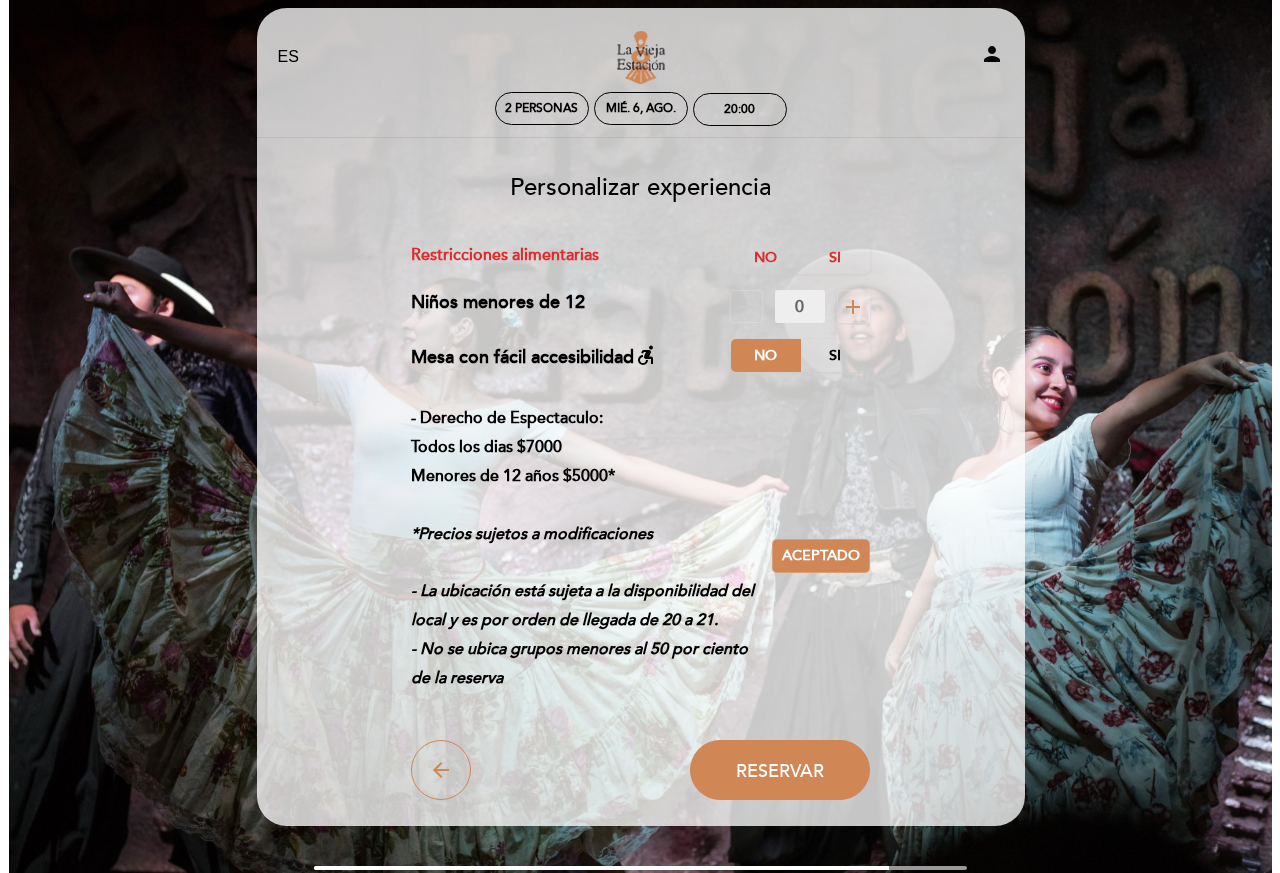 scroll, scrollTop: 0, scrollLeft: 0, axis: both 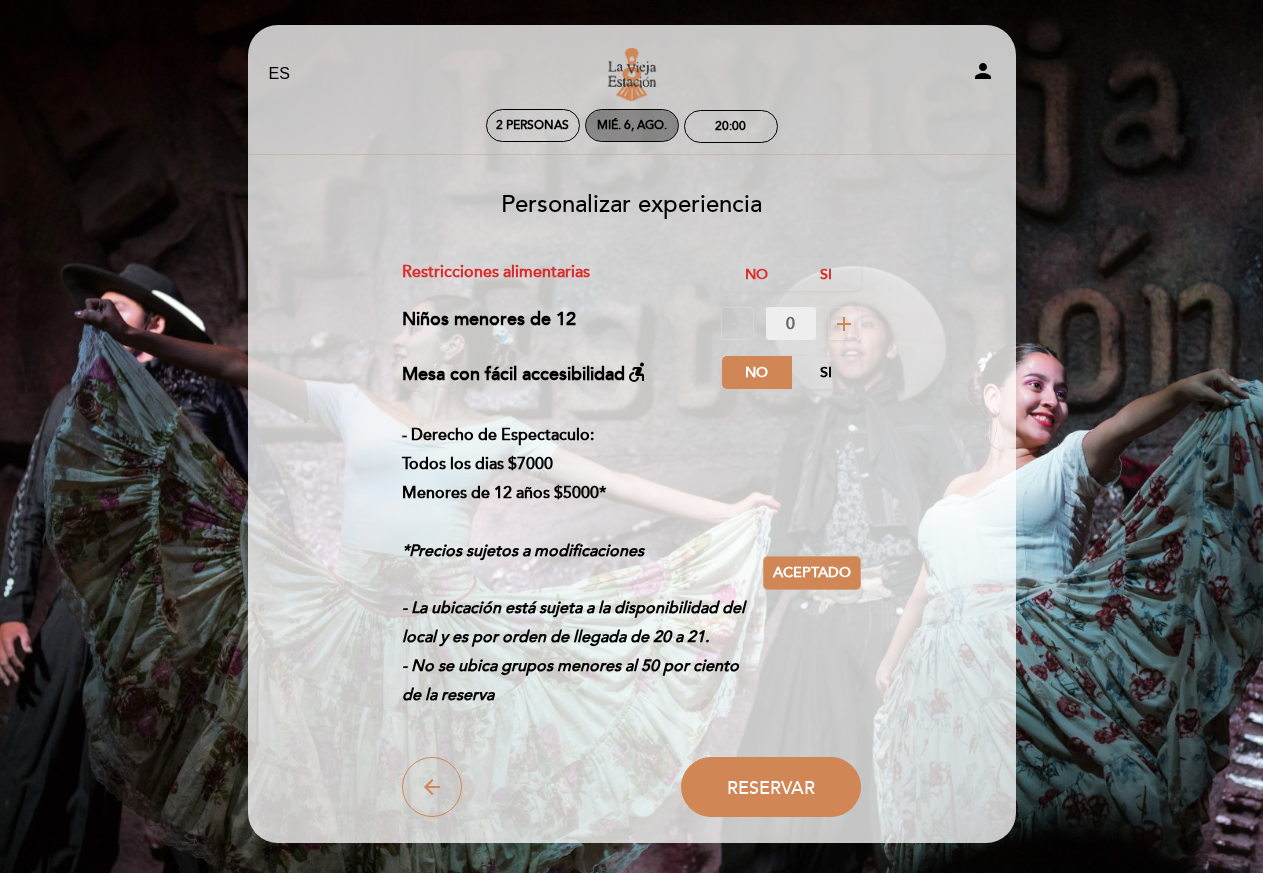 click on "mié.
6,
ago." at bounding box center (632, 125) 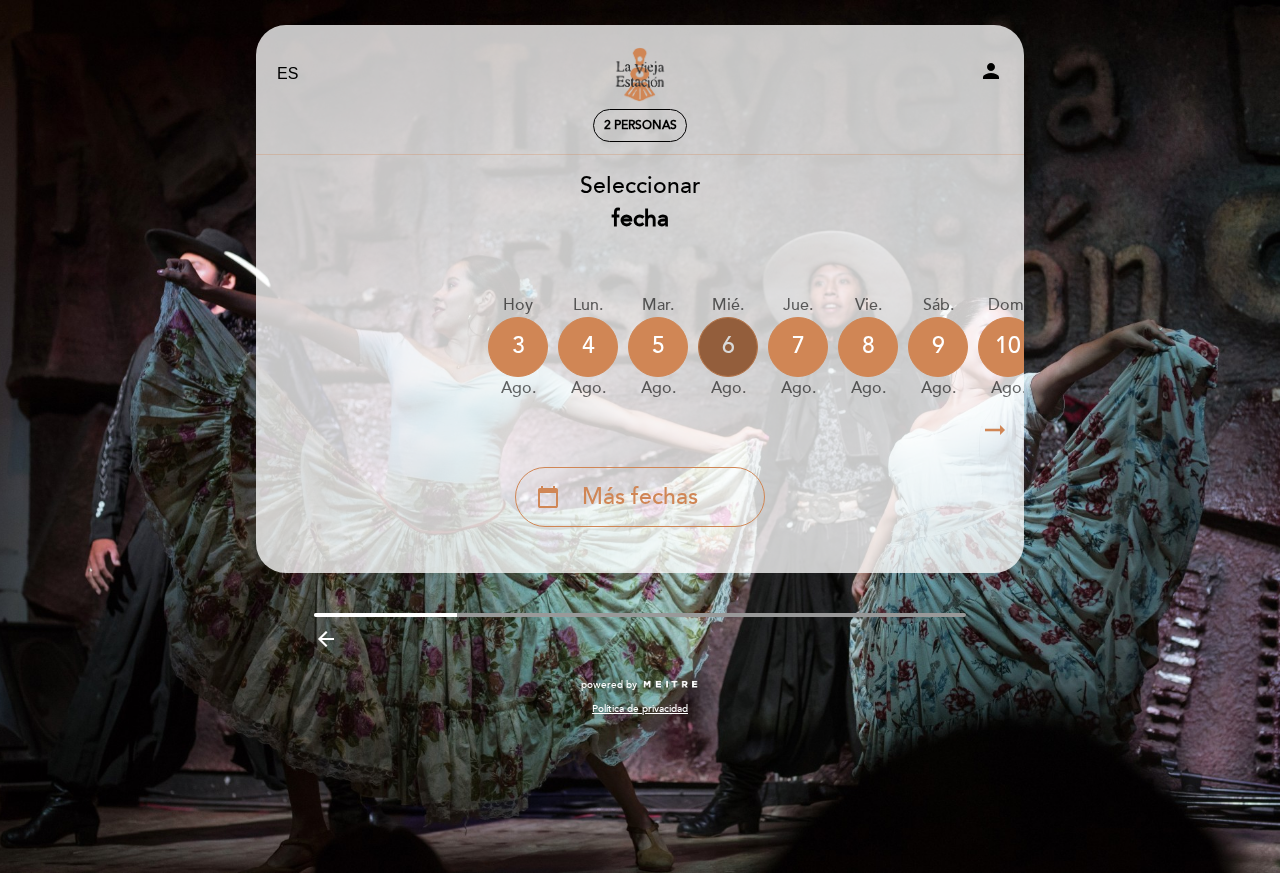 click on "6" at bounding box center (728, 347) 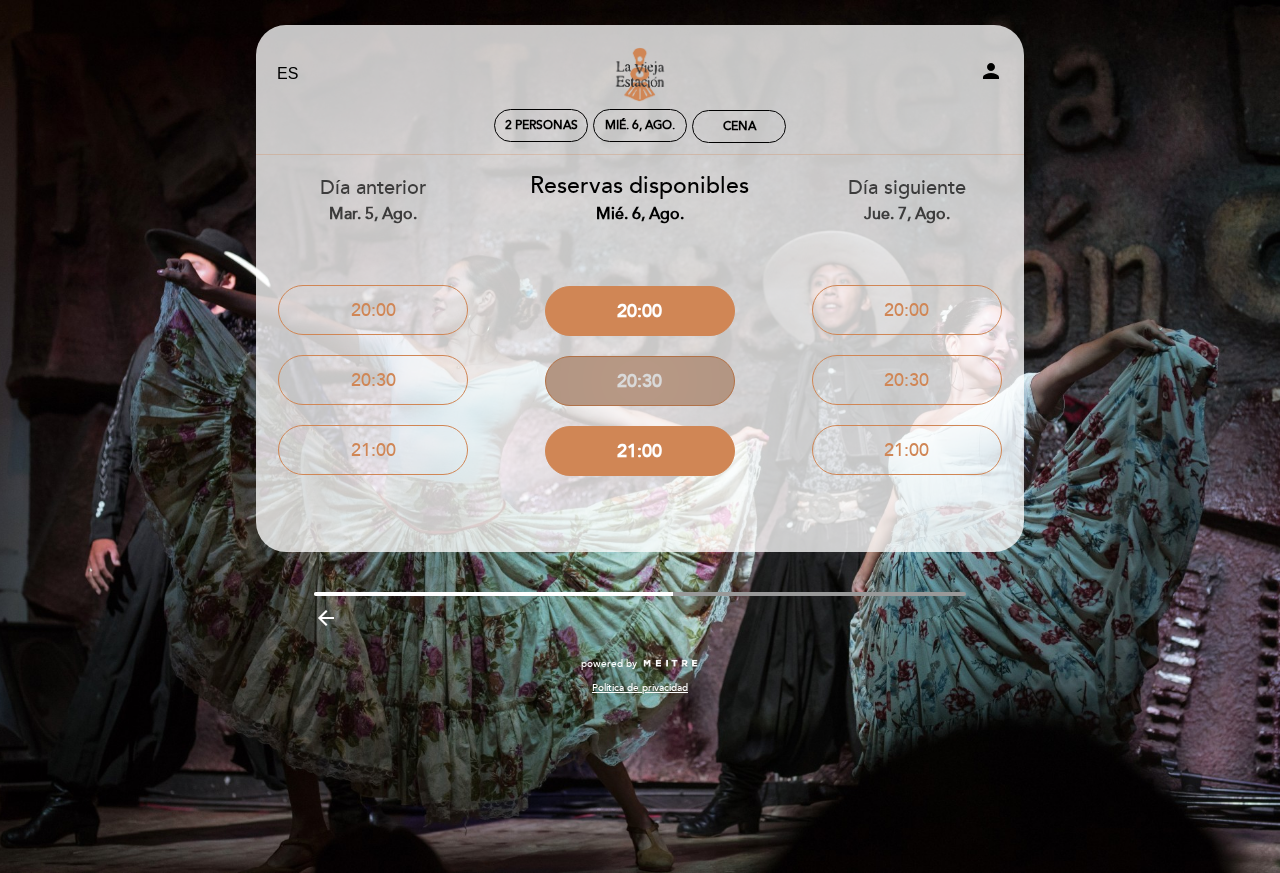 click on "20:30" at bounding box center [640, 381] 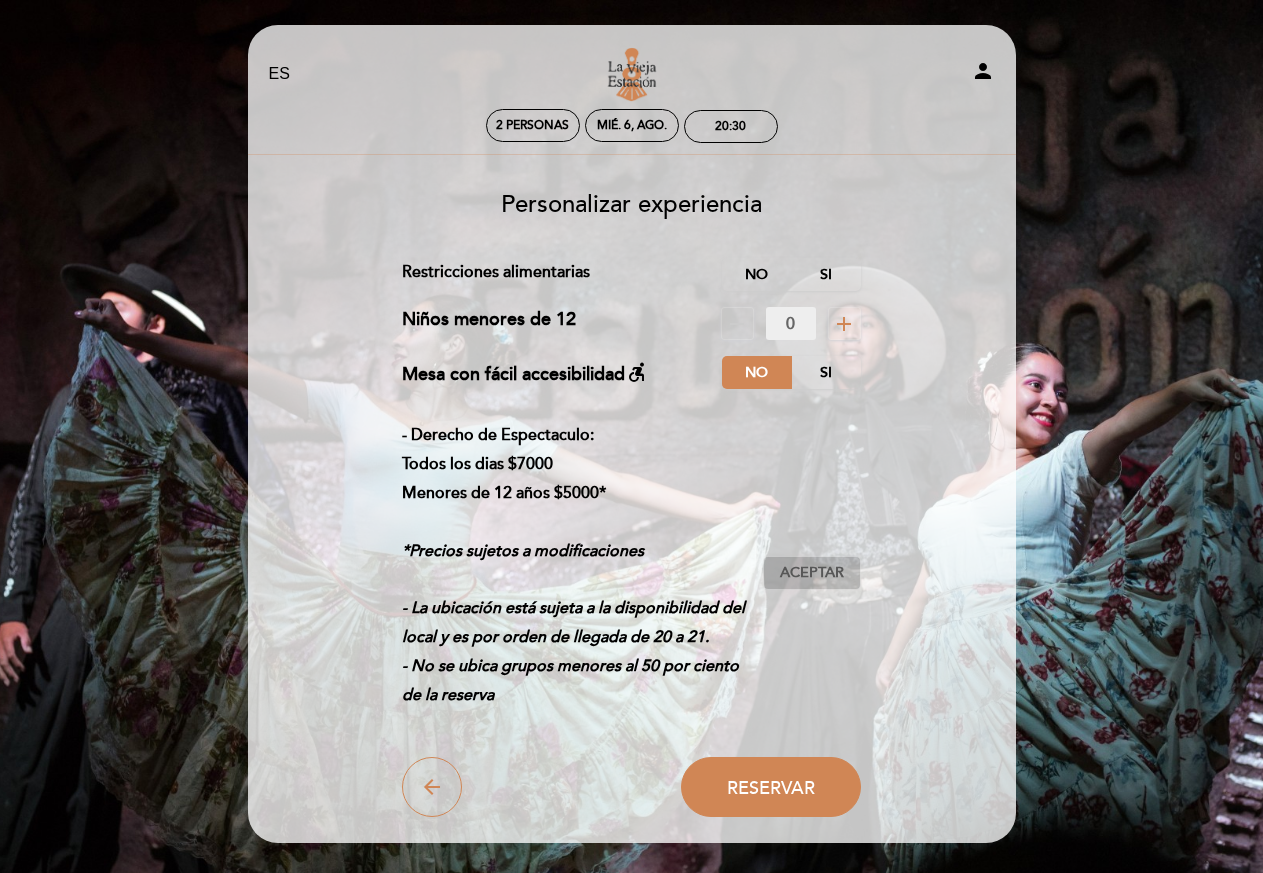 click on "Aceptar" at bounding box center (812, 573) 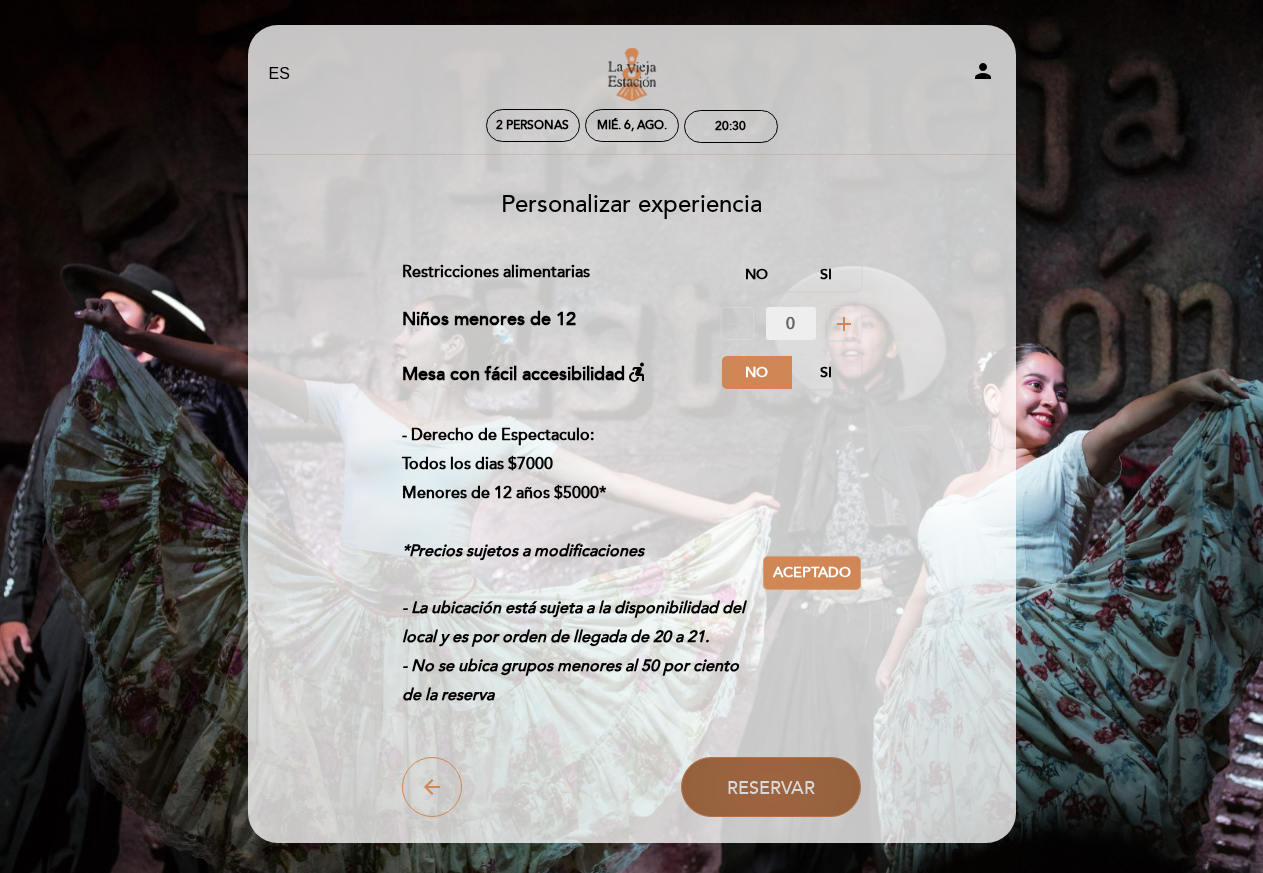 click on "Reservar" at bounding box center [771, 787] 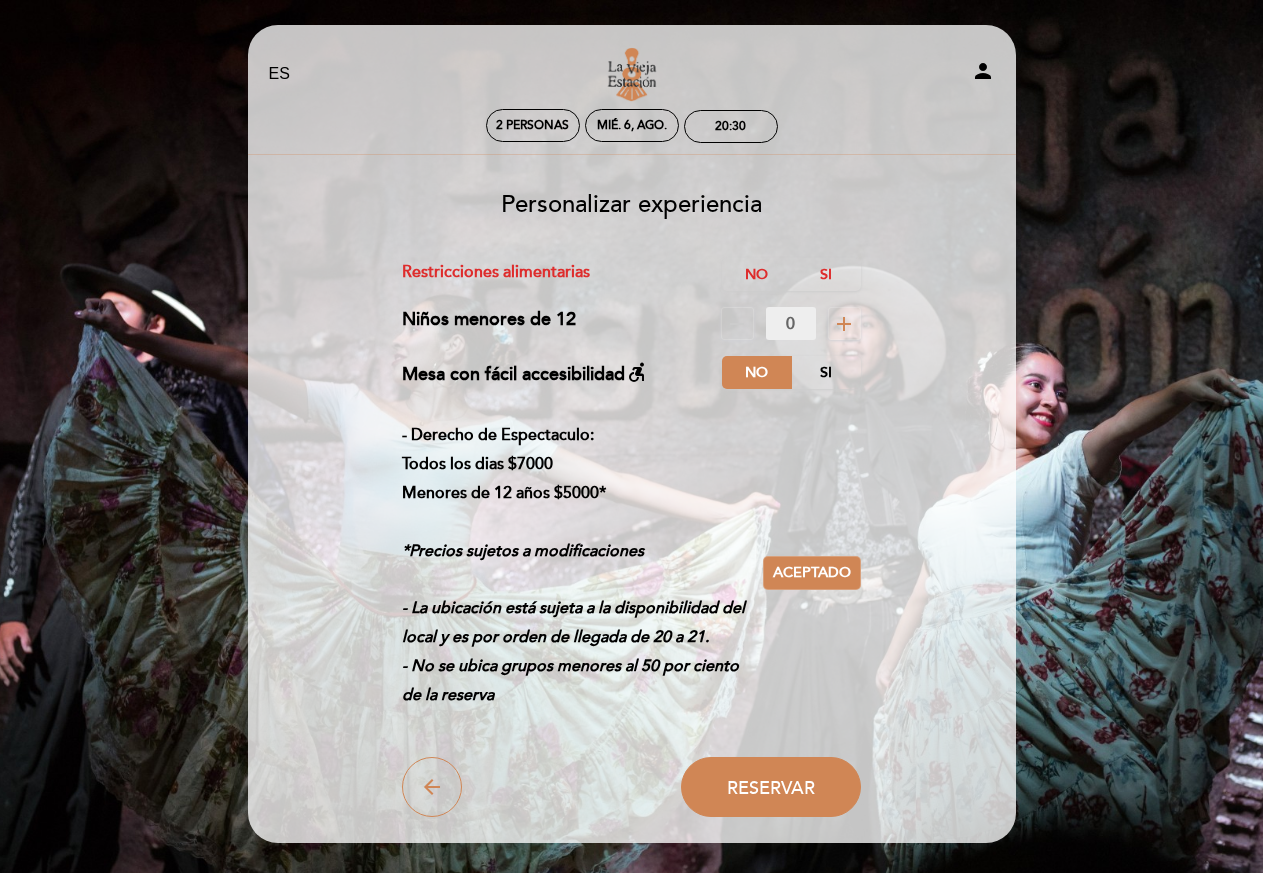 click on "person" at bounding box center [983, 71] 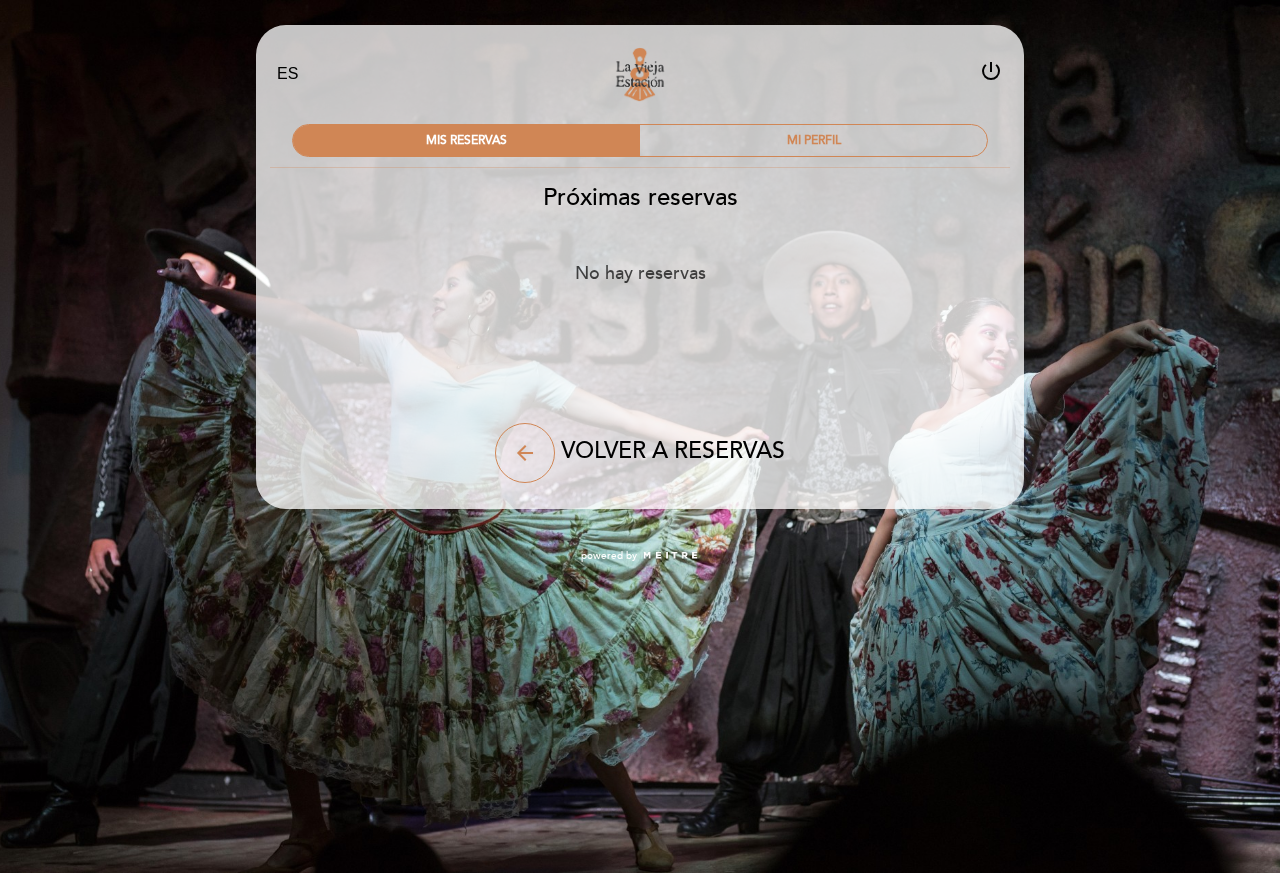 click on "power_settings_new" at bounding box center [991, 71] 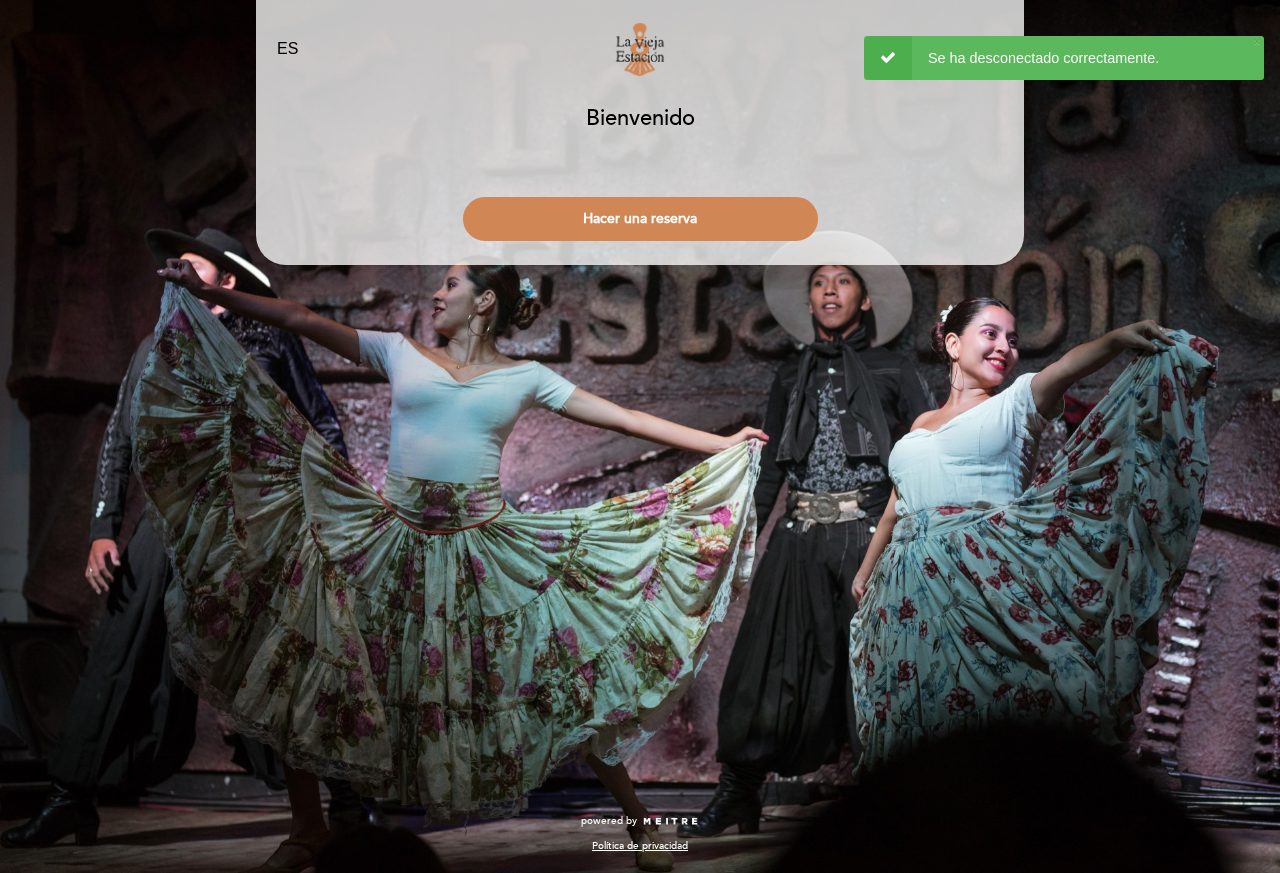 click on "Se ha desconectado correctamente." at bounding box center [1064, 58] 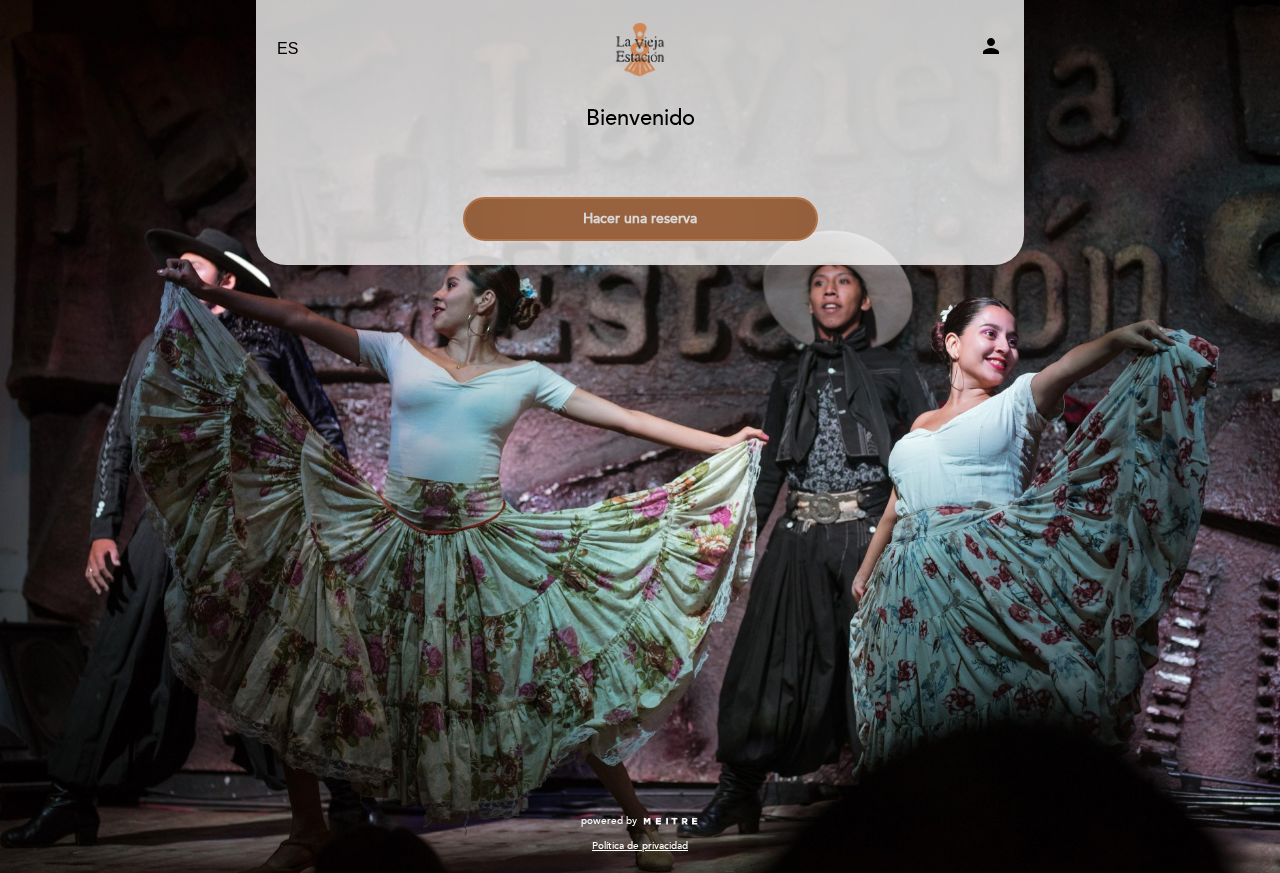 click on "Hacer una reserva" at bounding box center [640, 219] 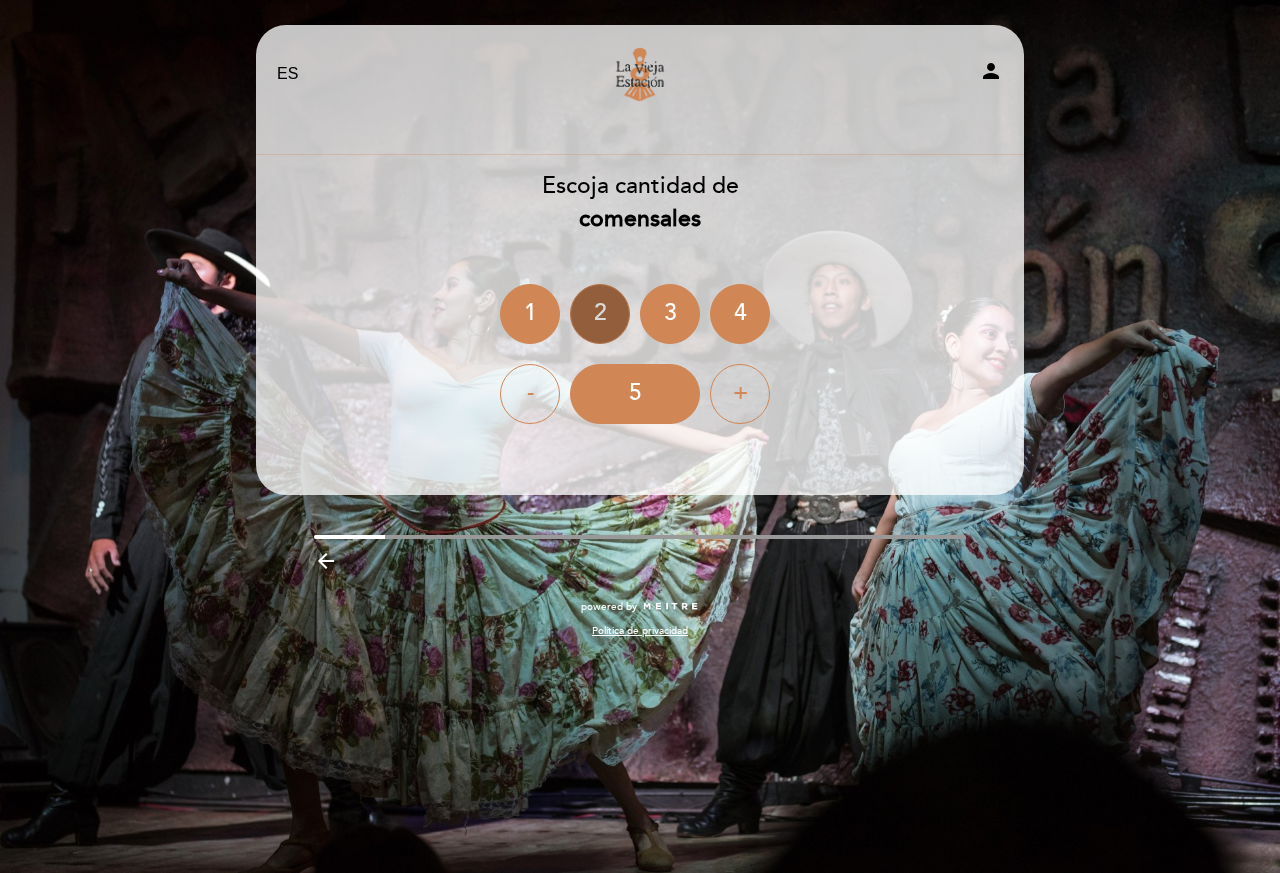 click on "2" at bounding box center (600, 314) 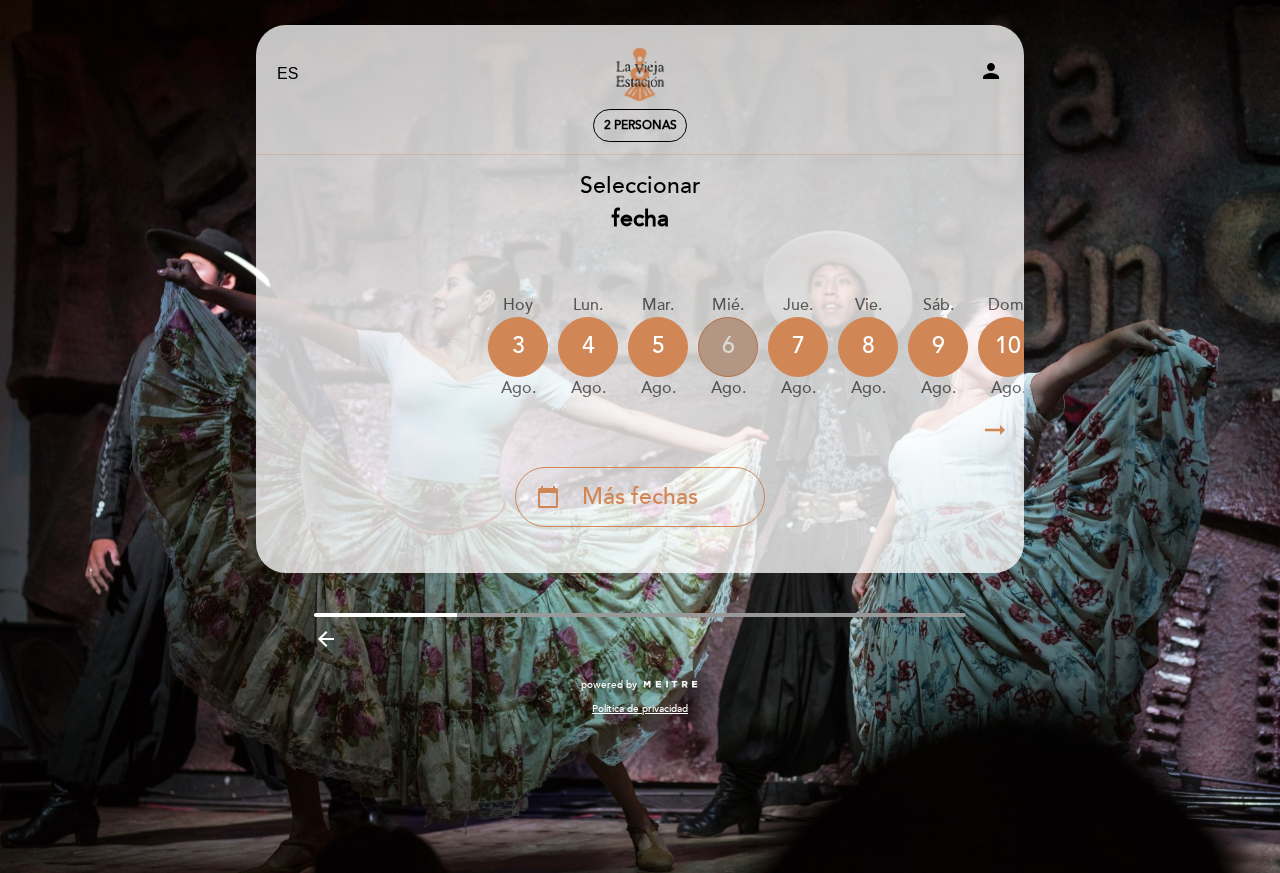 click on "6" at bounding box center [728, 347] 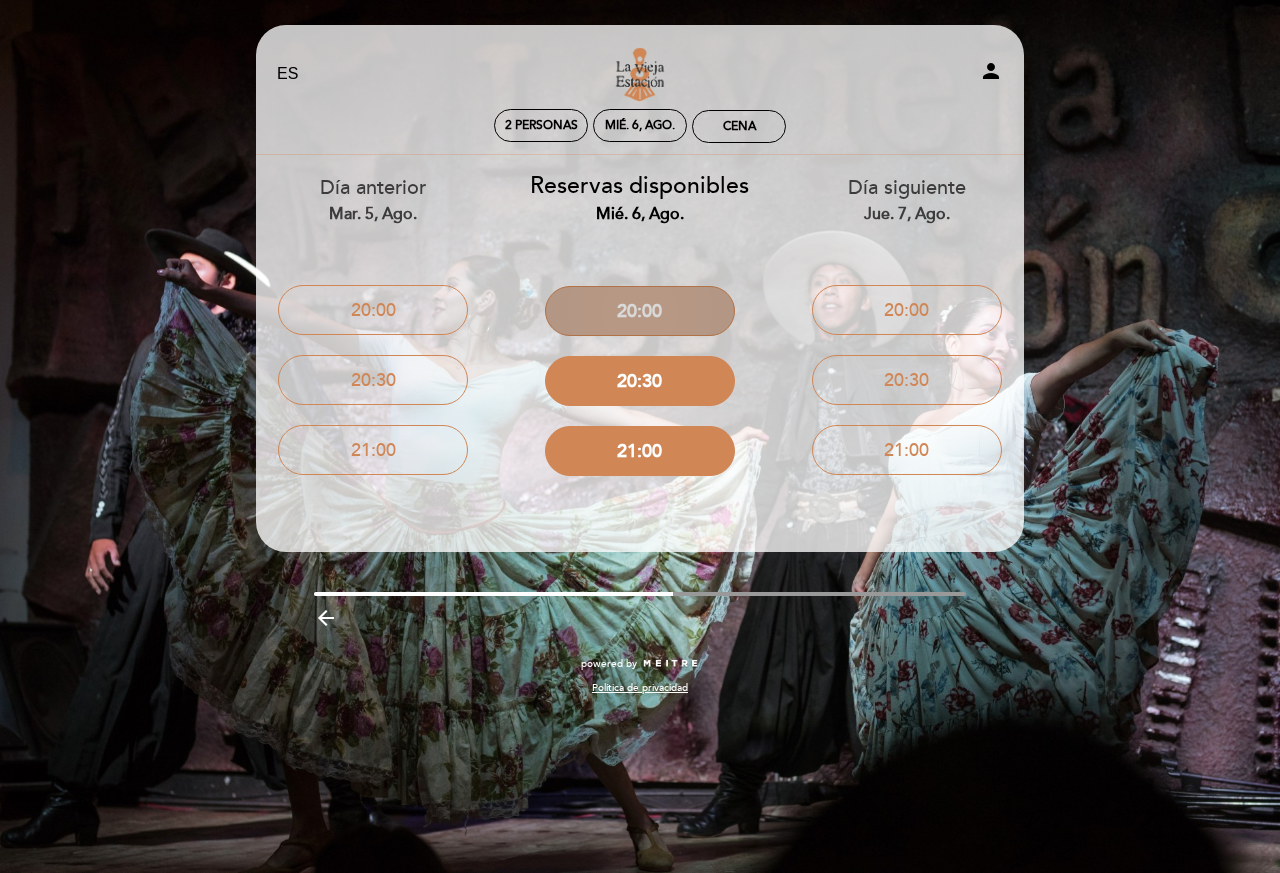 click on "20:00" at bounding box center (640, 311) 